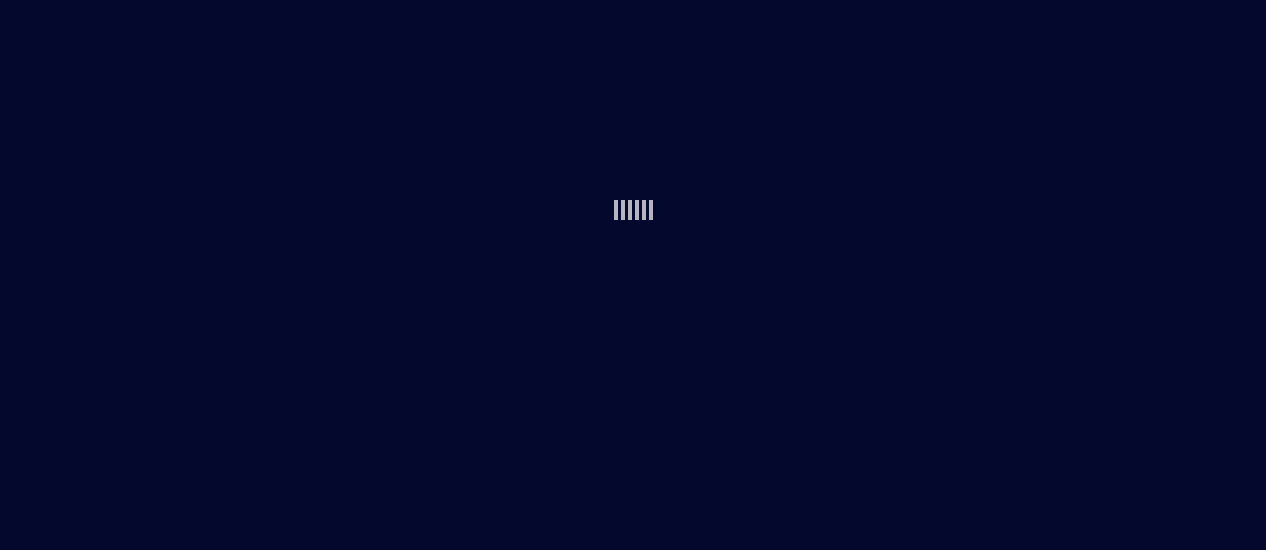 scroll, scrollTop: 0, scrollLeft: 0, axis: both 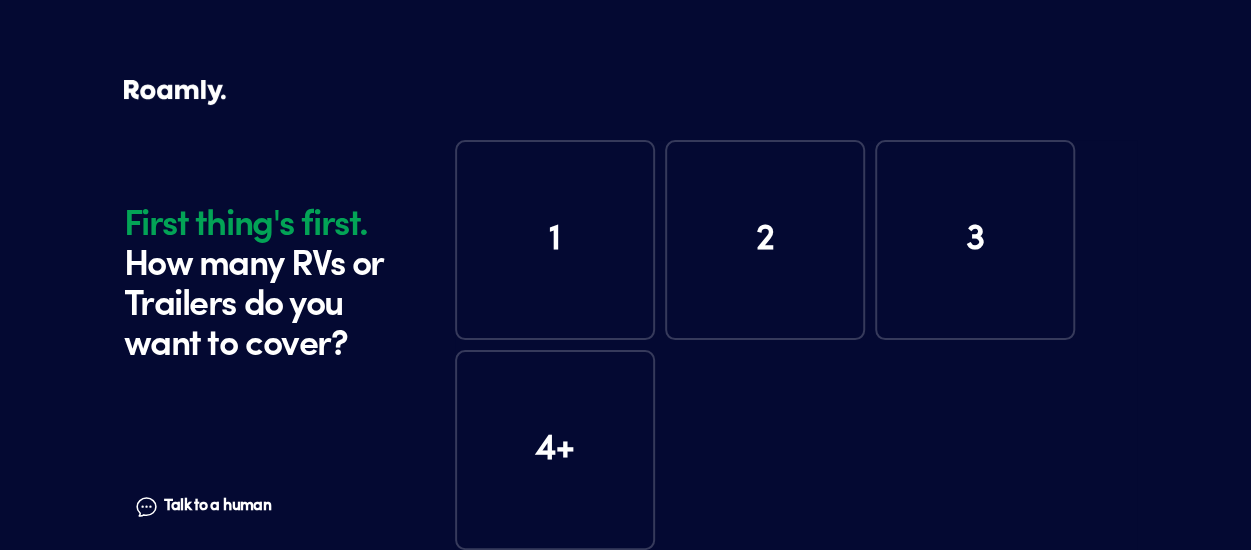 click on "1" at bounding box center (555, 240) 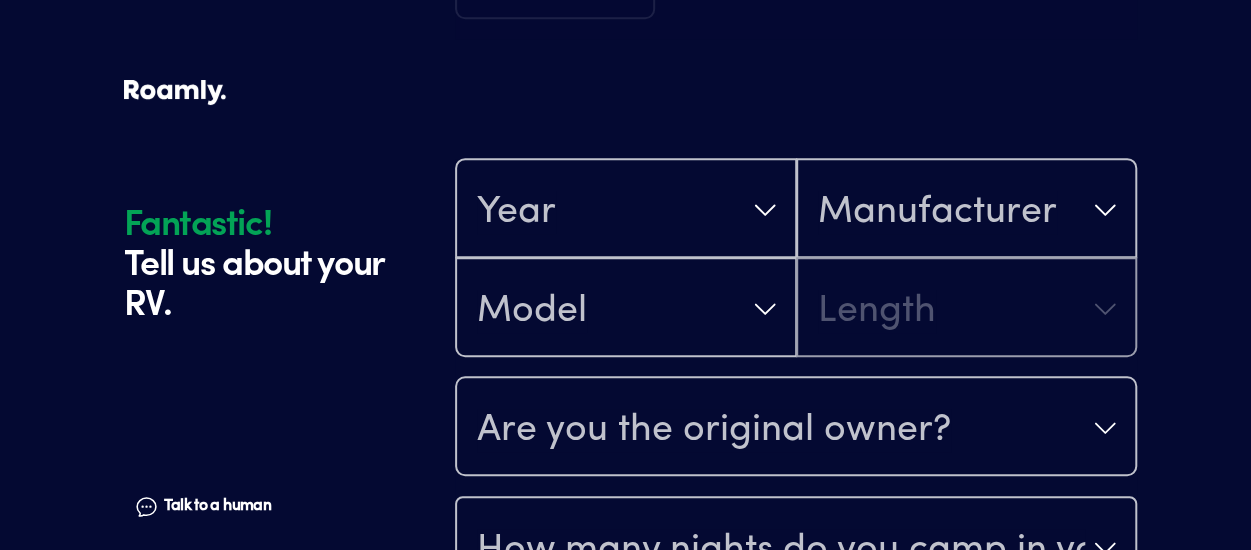 scroll, scrollTop: 590, scrollLeft: 0, axis: vertical 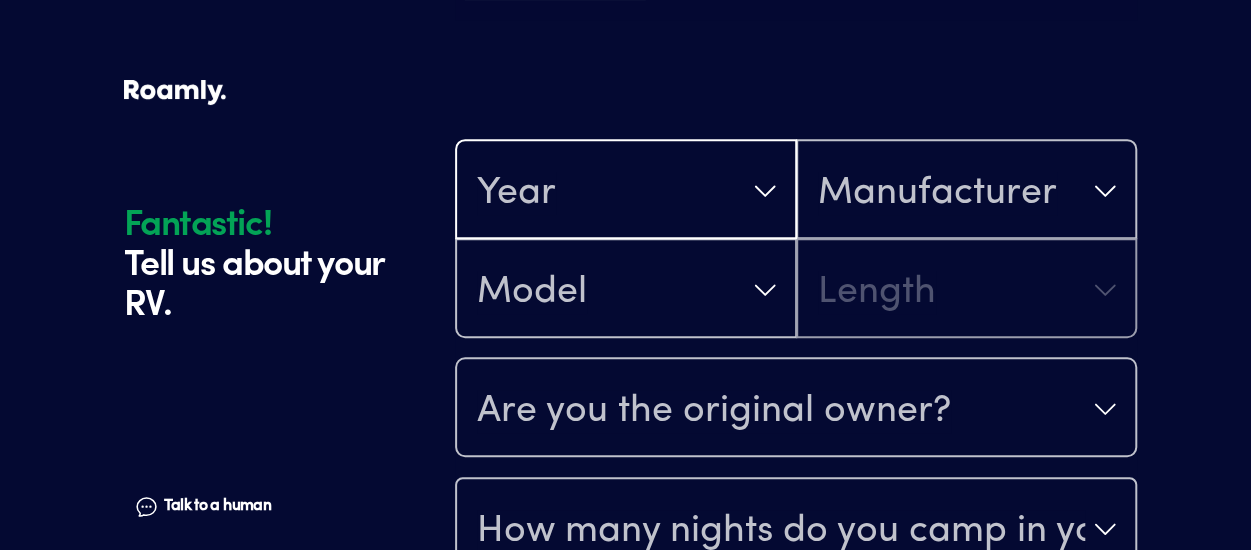 click on "Year" at bounding box center (626, 191) 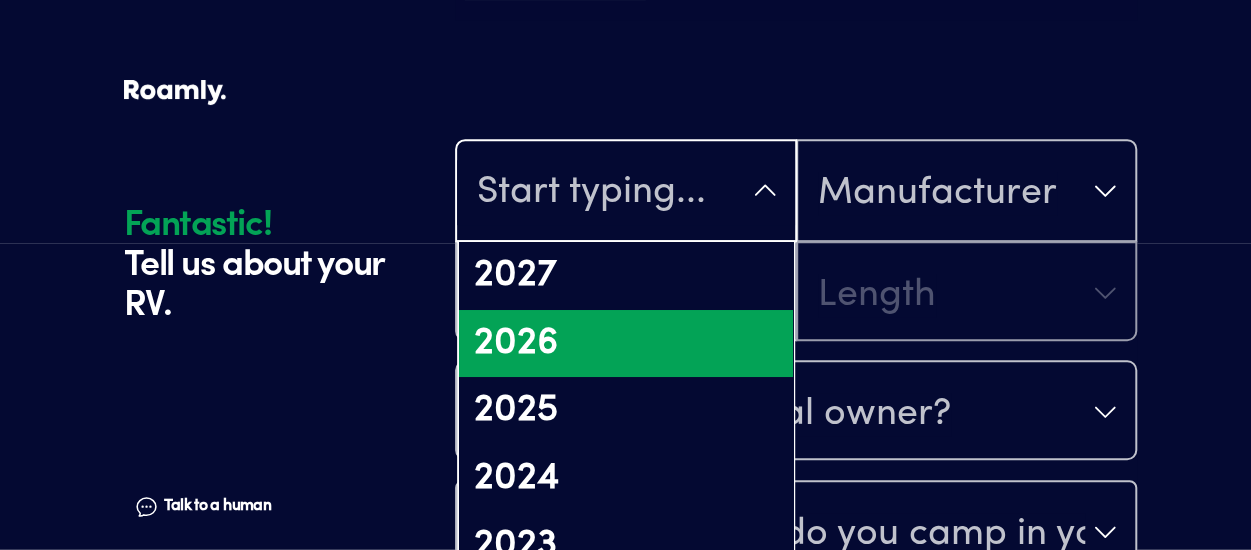 click on "2026" at bounding box center (626, 344) 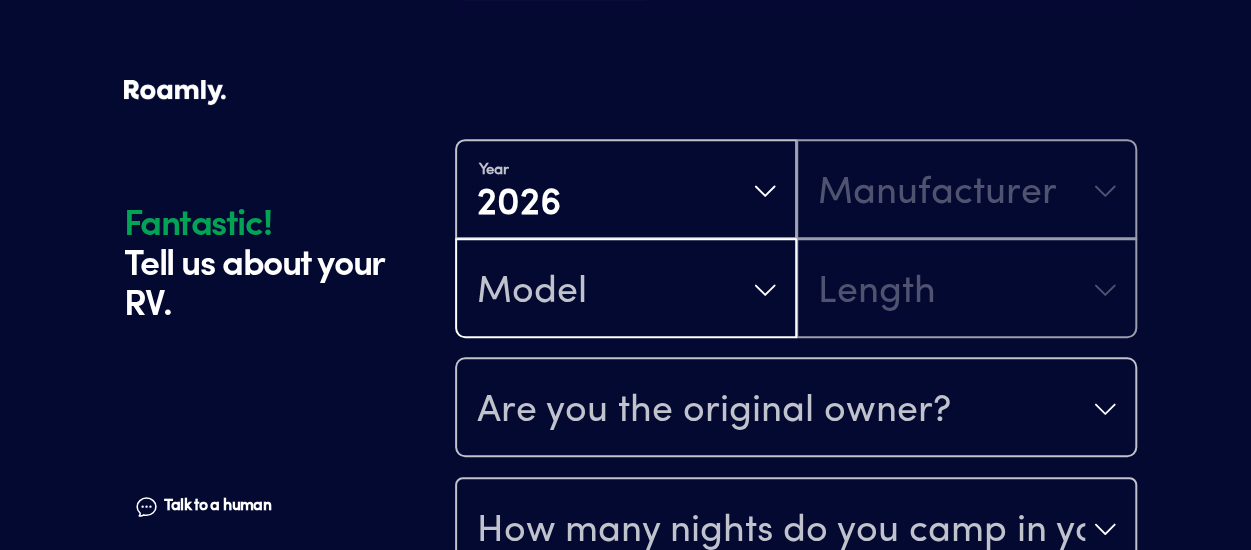 click on "Model" at bounding box center [626, 290] 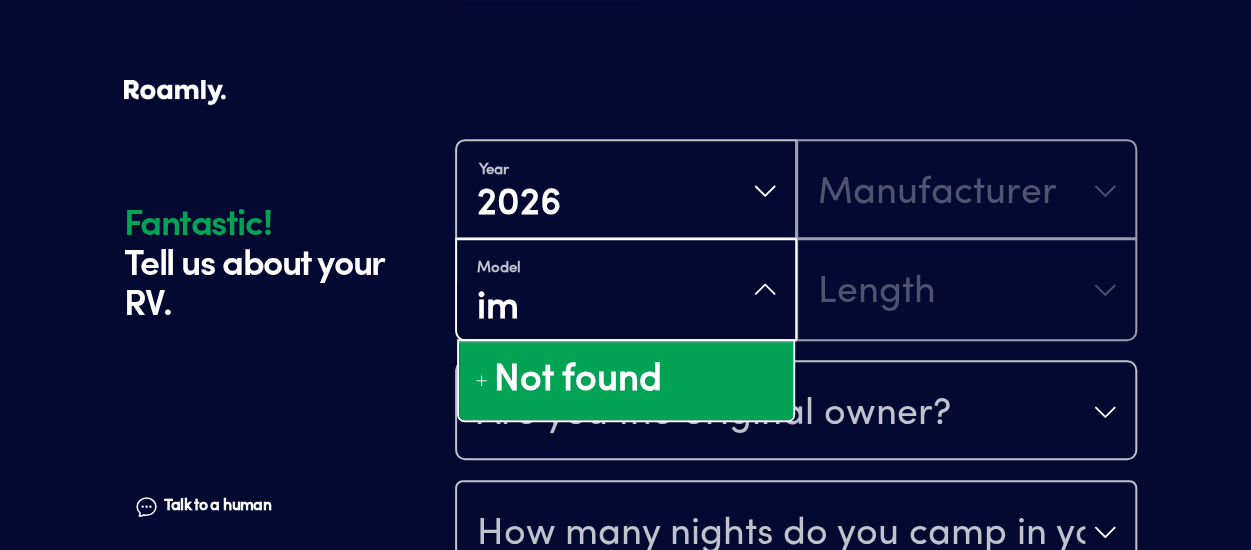 type on "i" 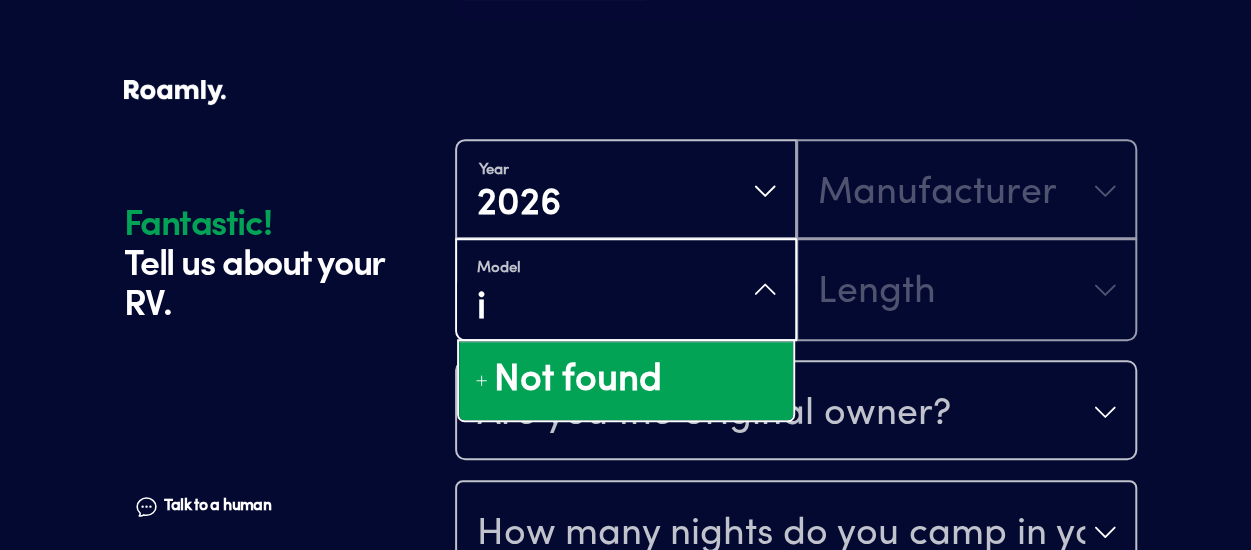 type 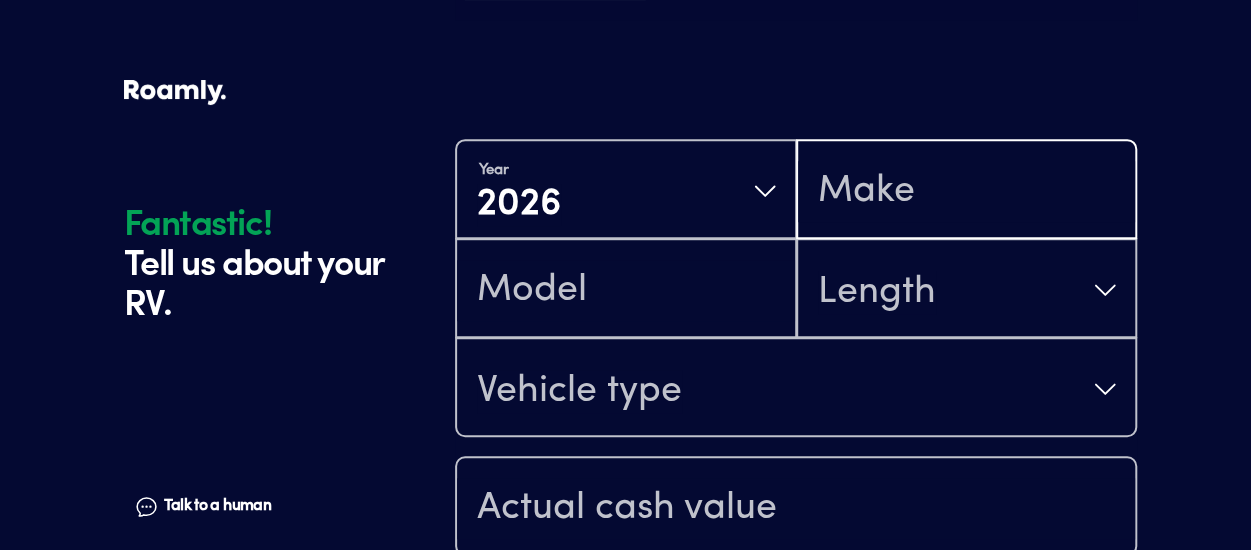 click at bounding box center [967, 191] 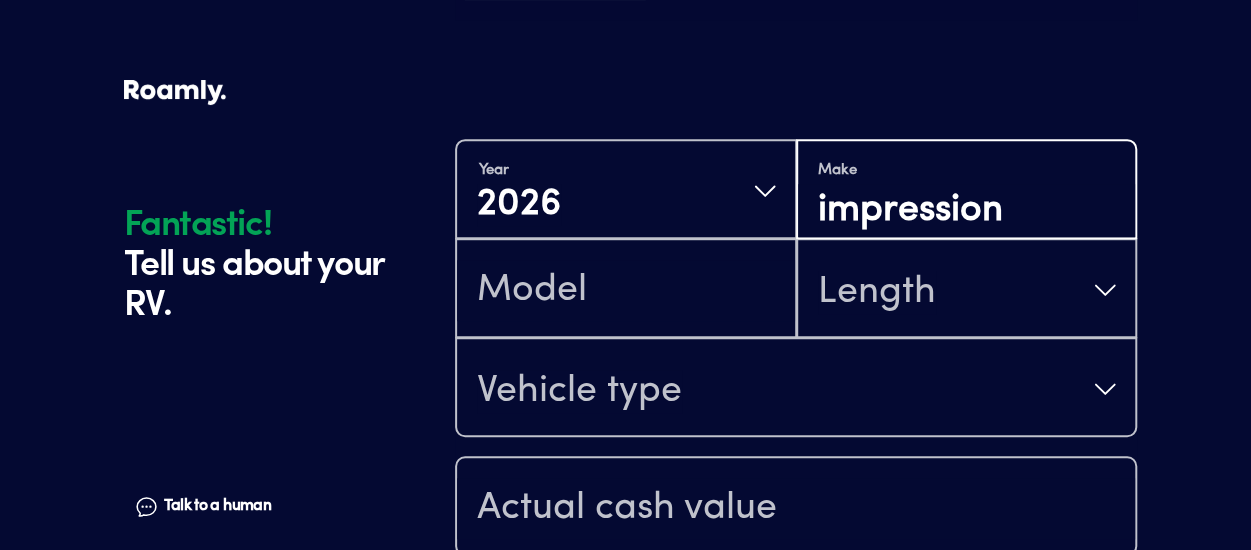 type on "impression" 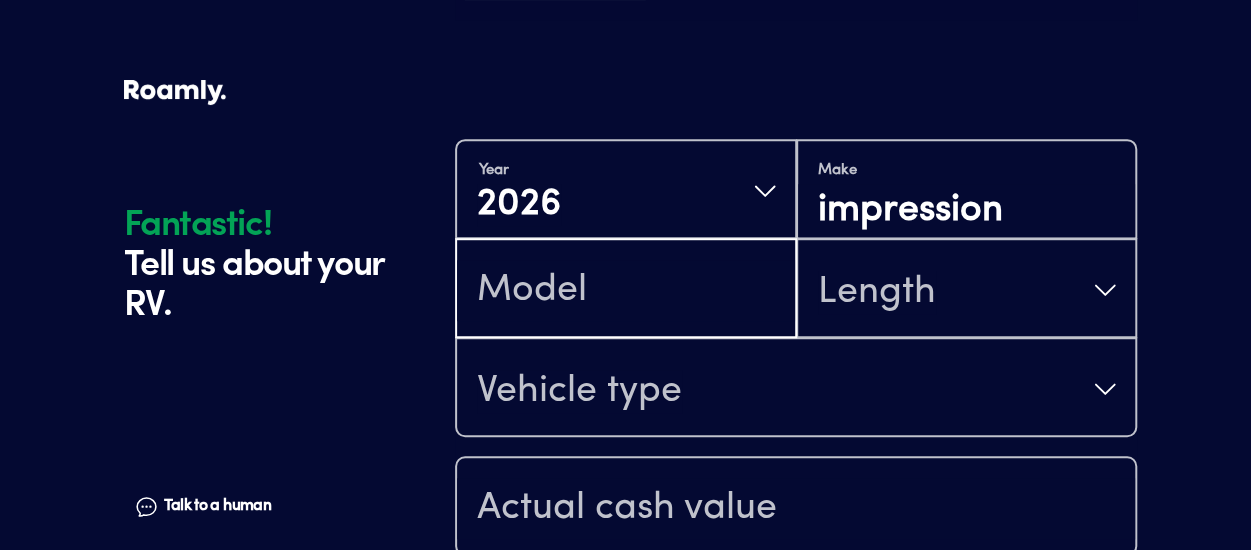 click at bounding box center [626, 290] 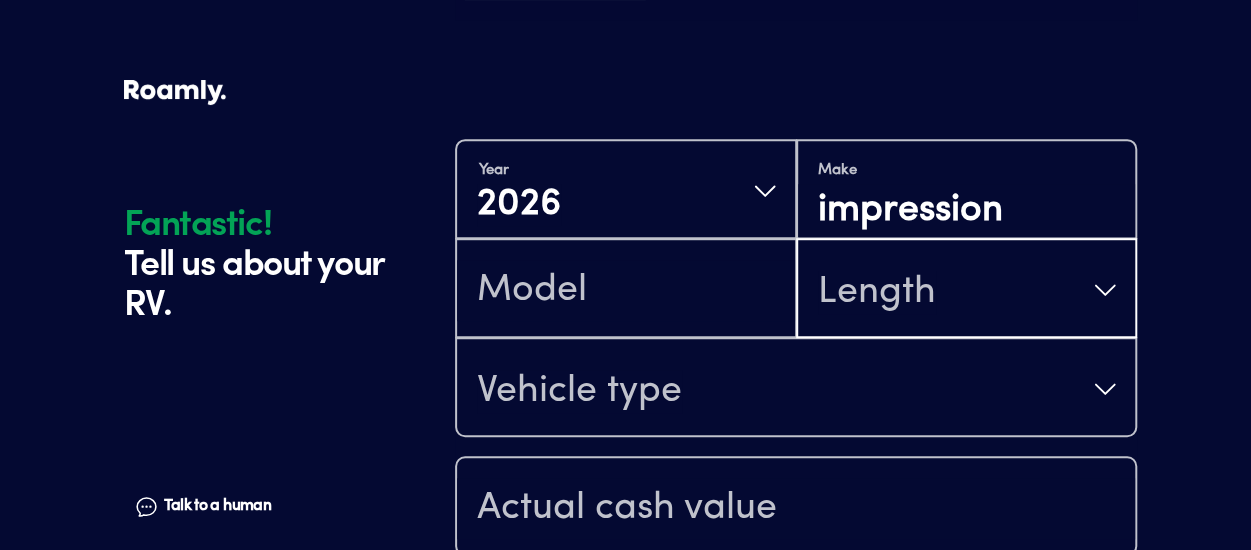 click on "Length" at bounding box center [877, 292] 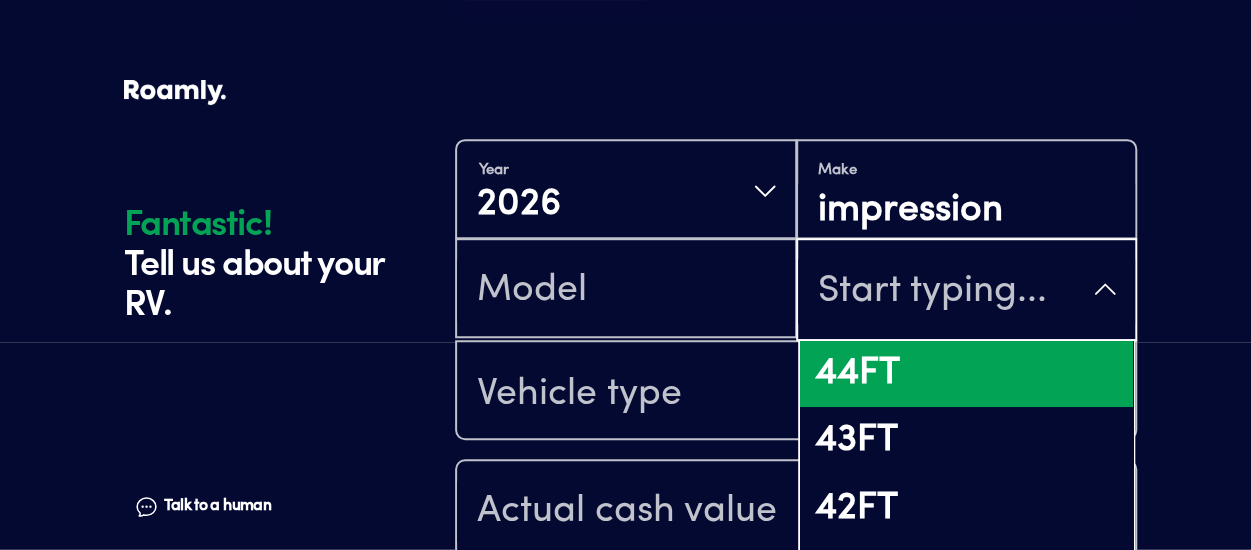 scroll, scrollTop: 100, scrollLeft: 0, axis: vertical 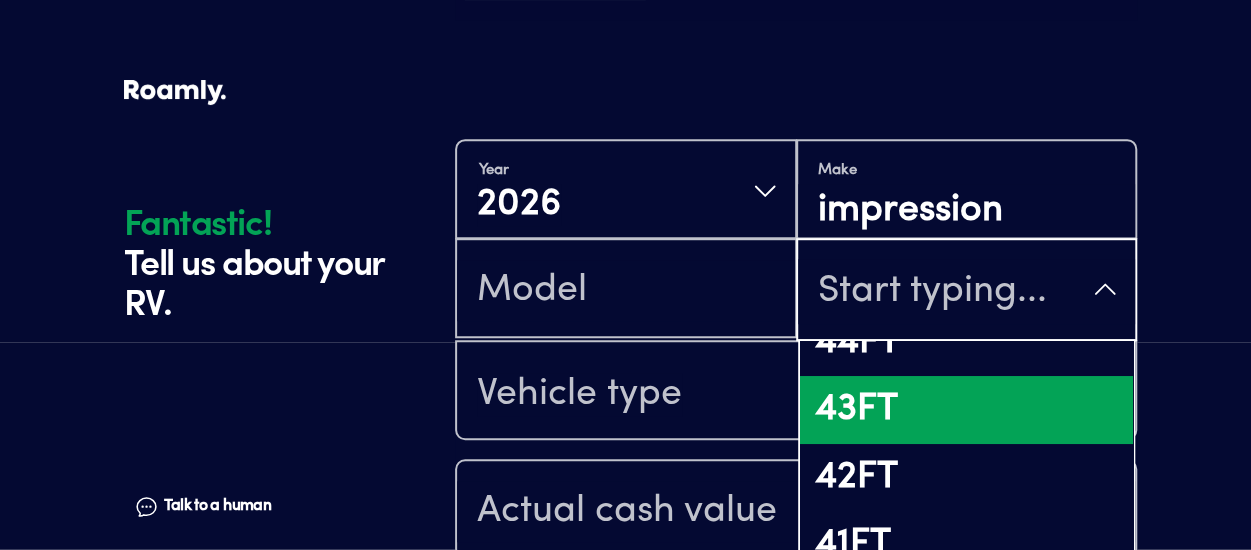 click on "43FT" at bounding box center (967, 410) 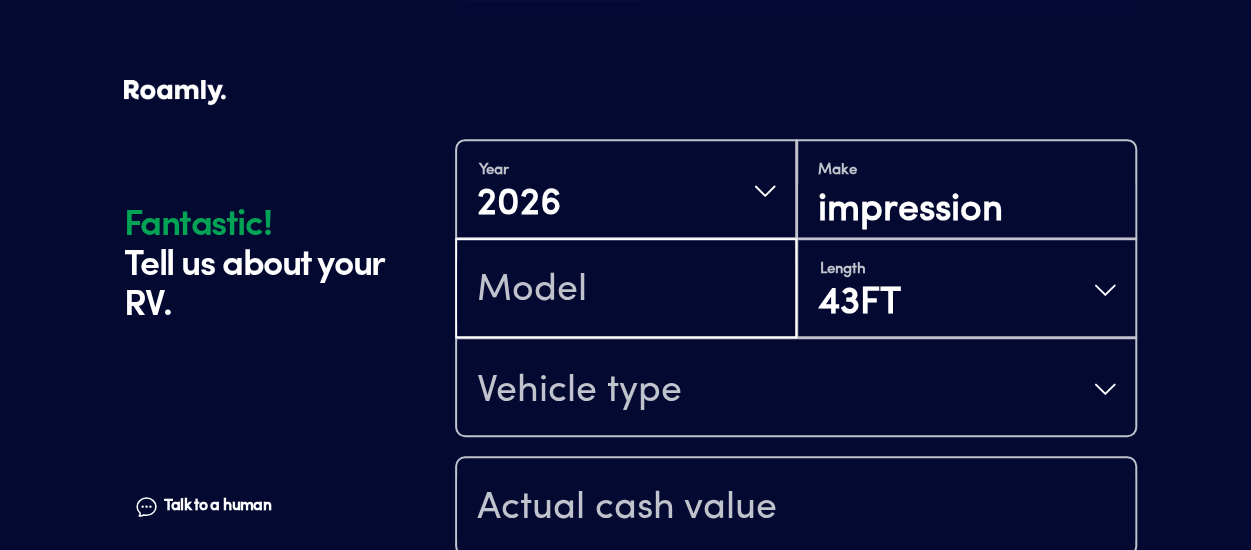 click at bounding box center (626, 290) 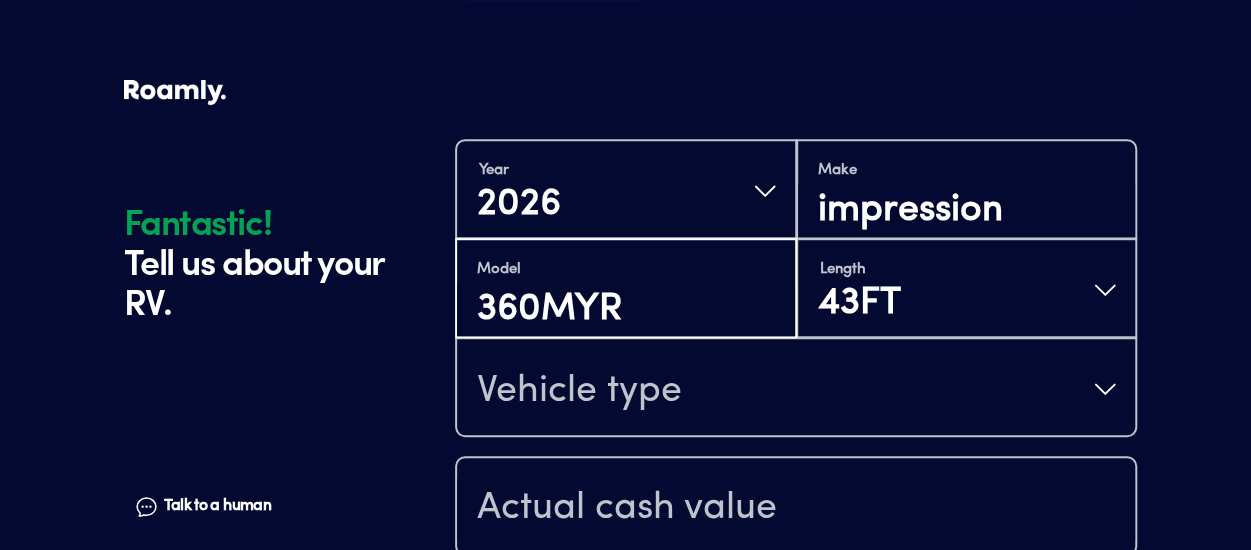 type on "360MYR" 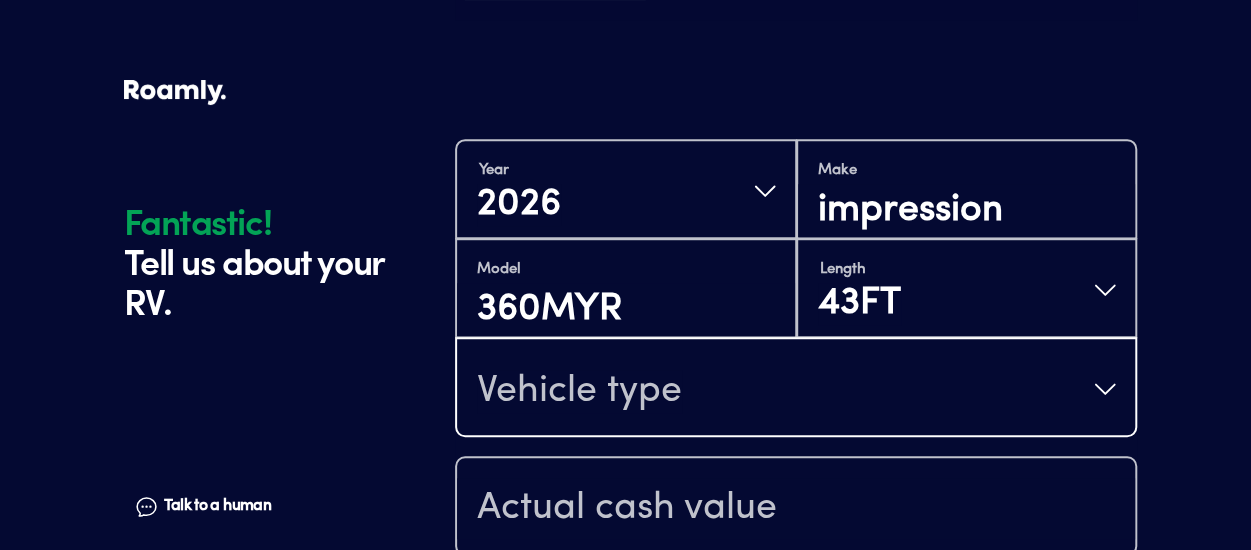 click on "Vehicle type" at bounding box center (579, 391) 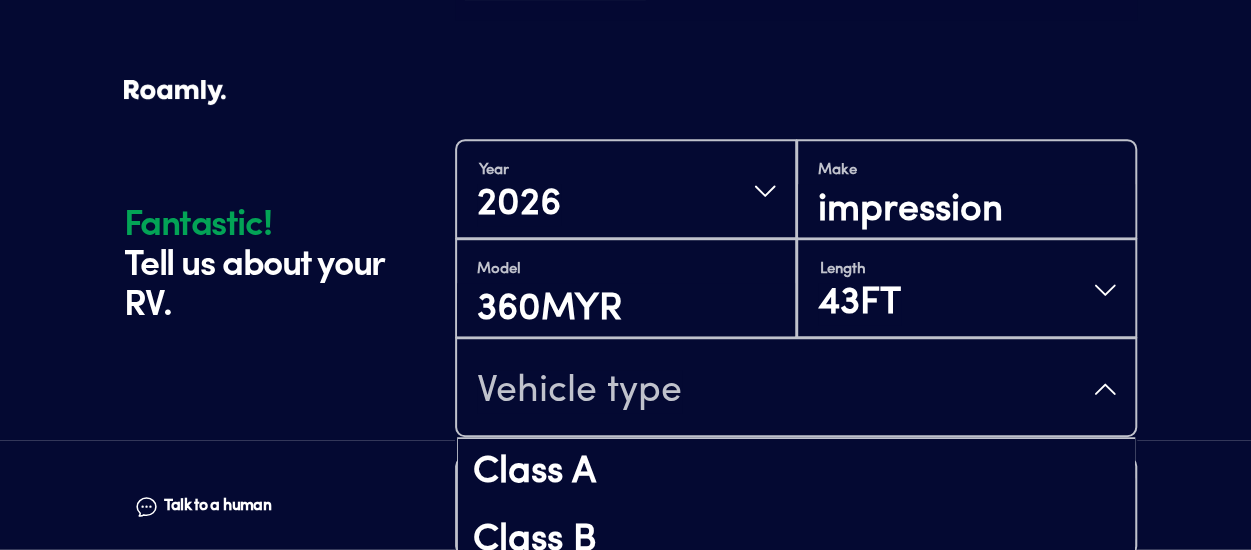 scroll, scrollTop: 690, scrollLeft: 0, axis: vertical 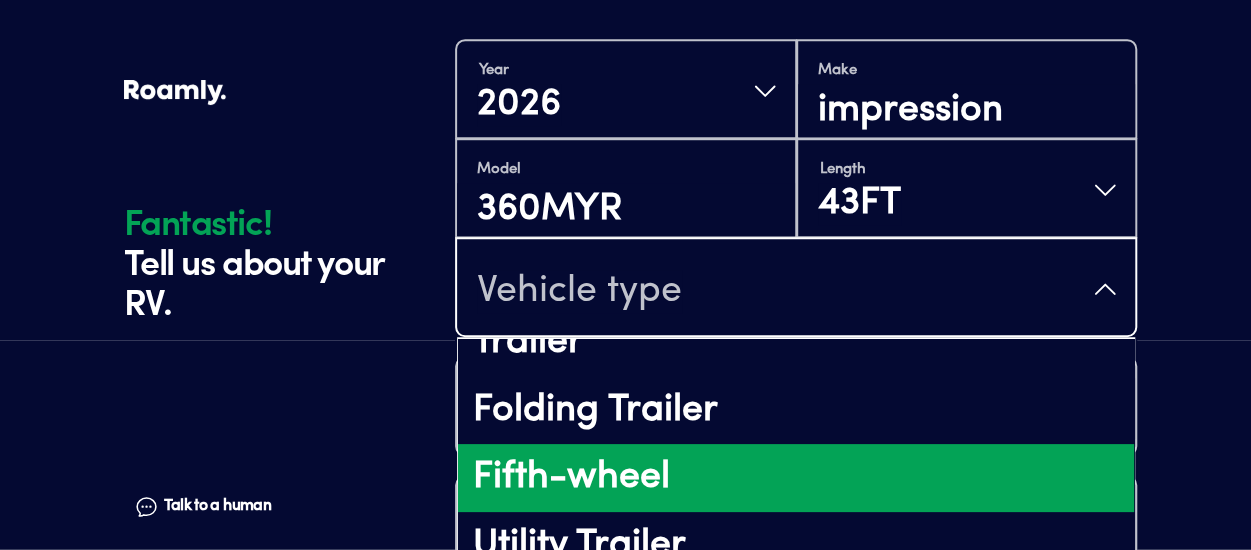click on "Fifth-wheel" at bounding box center [796, 478] 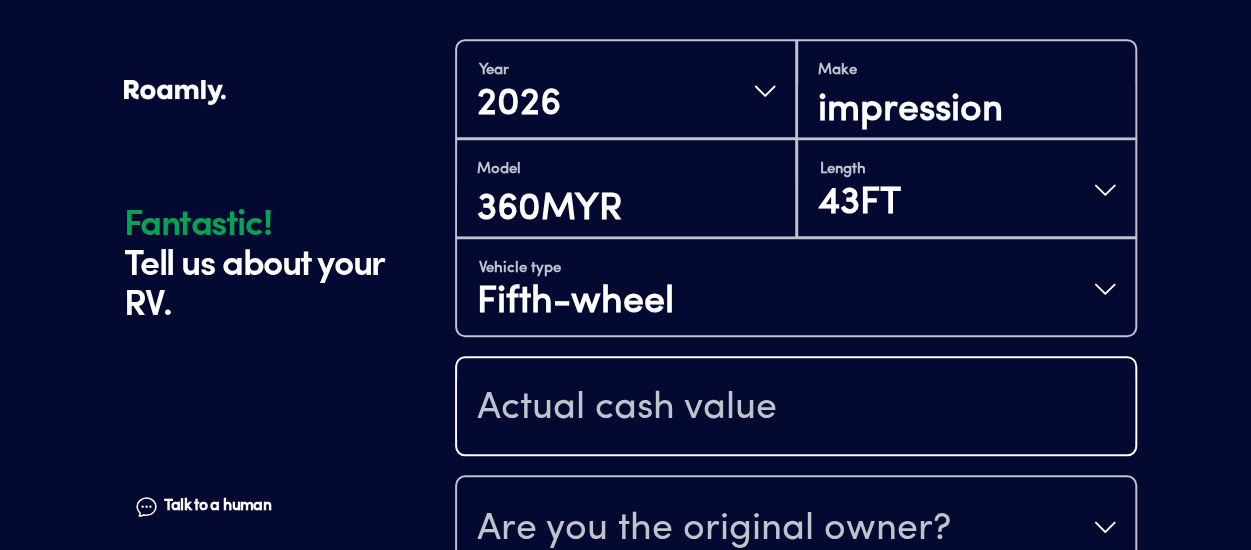click at bounding box center (796, 408) 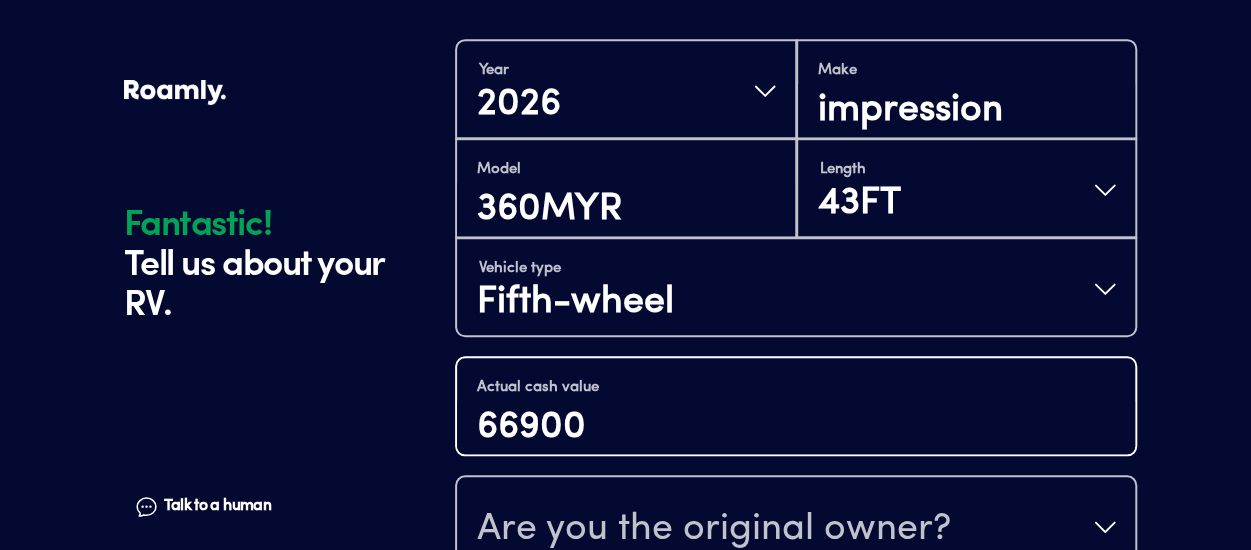 type on "66900" 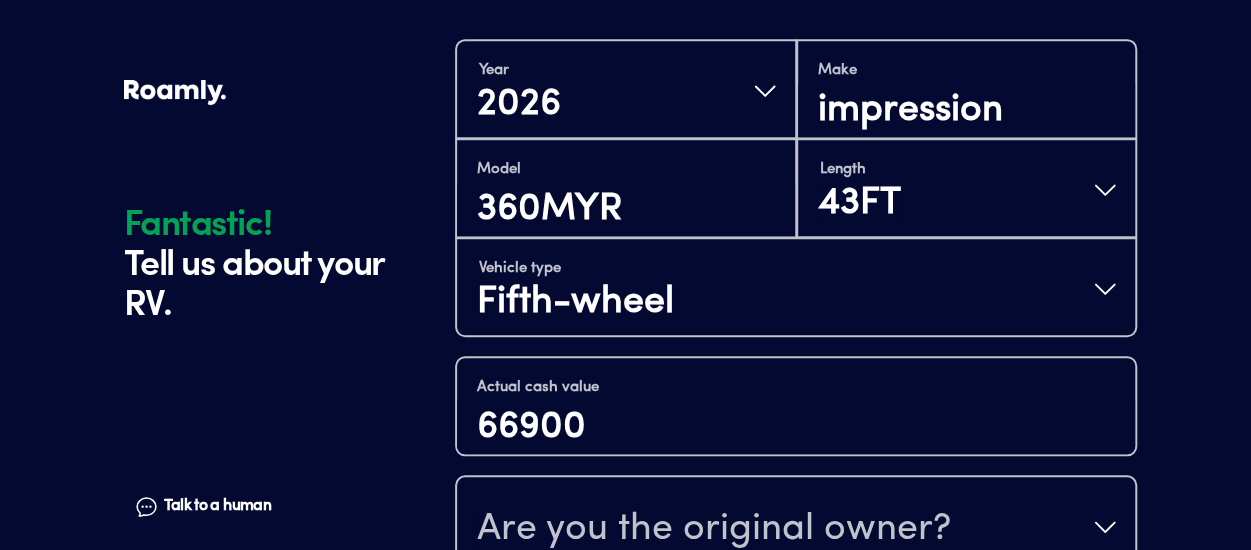 click on "Fantastic! Tell us about your RV. Talk to a human Chat" at bounding box center (284, 157) 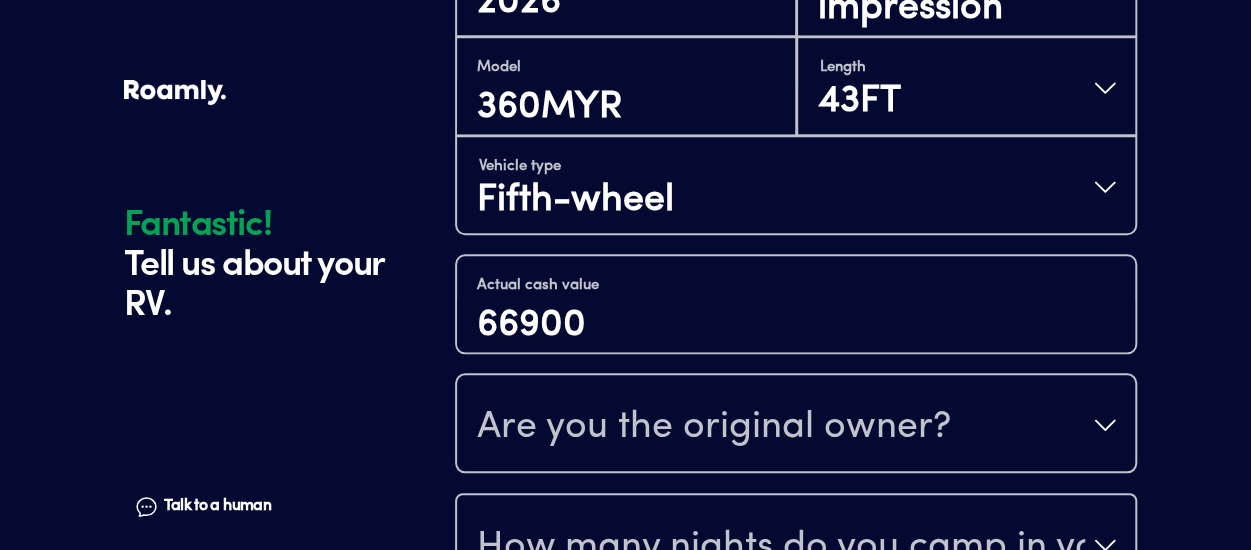 scroll, scrollTop: 890, scrollLeft: 0, axis: vertical 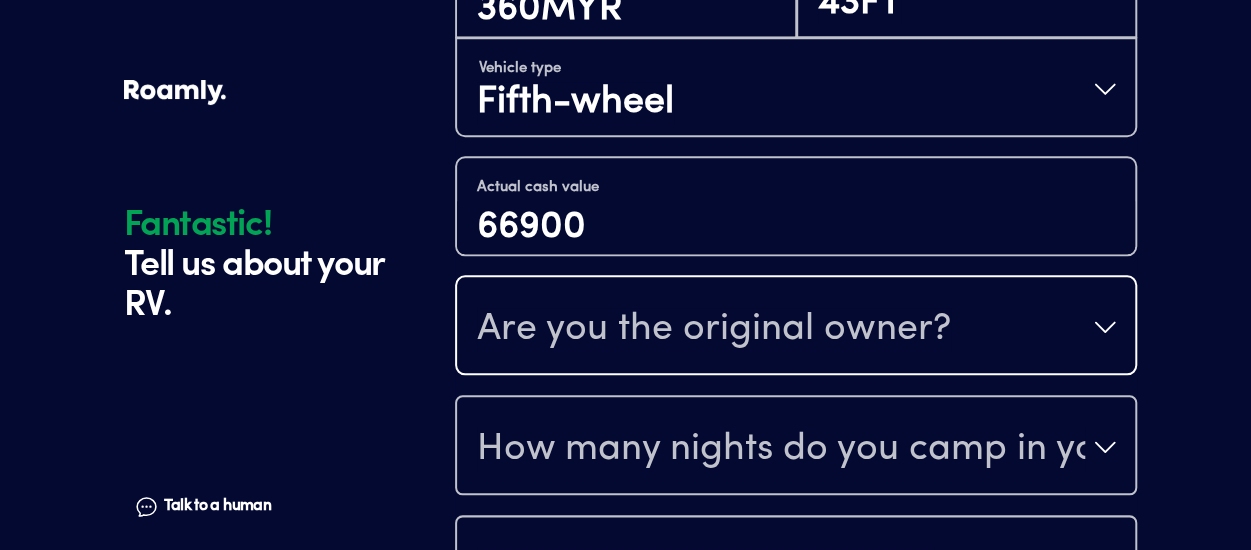 click on "Are you the original owner?" at bounding box center [714, 329] 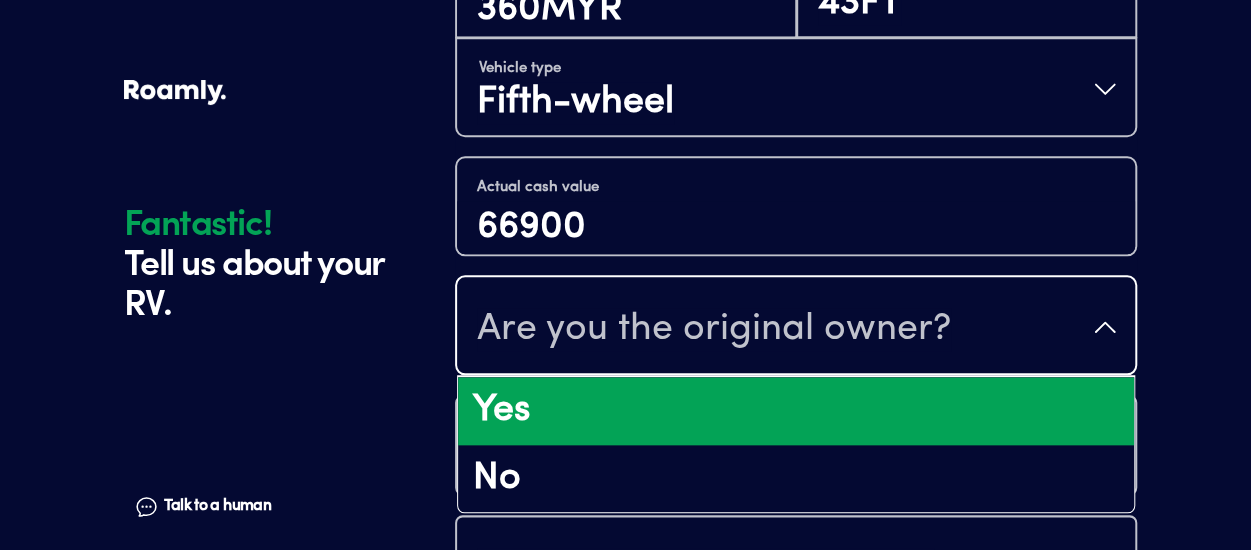 click on "Yes" at bounding box center [796, 411] 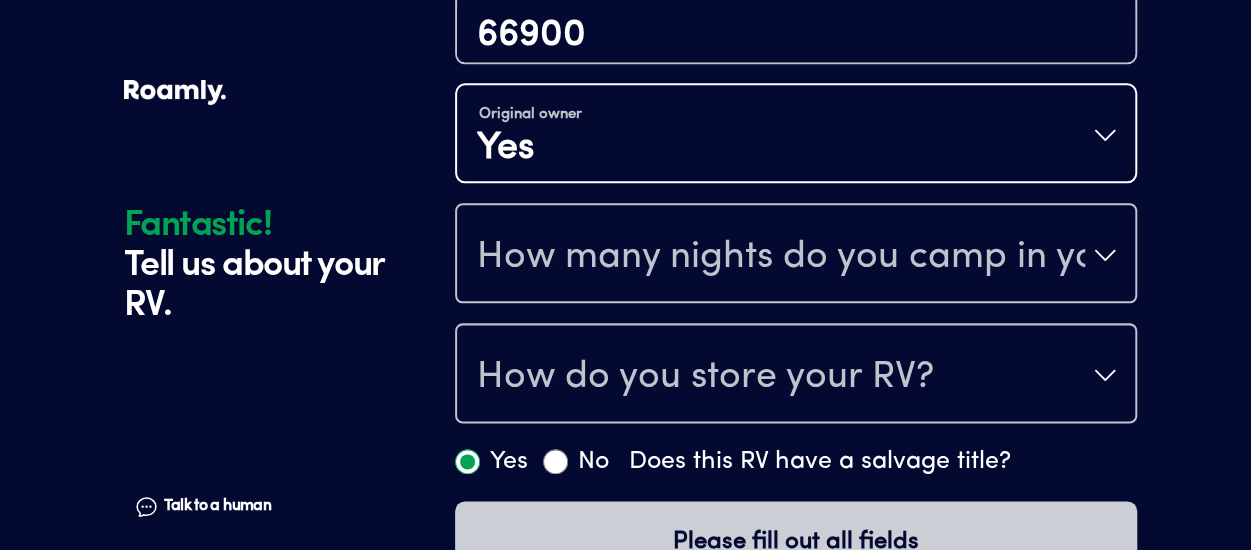 scroll, scrollTop: 1090, scrollLeft: 0, axis: vertical 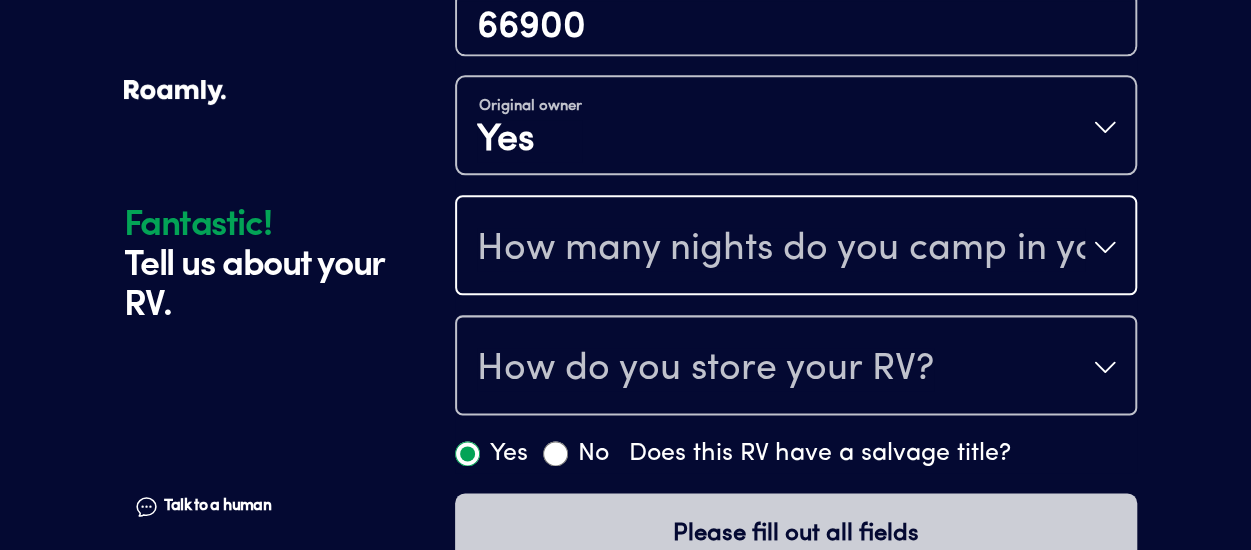 click on "How many nights do you camp in your RV?" at bounding box center (781, 249) 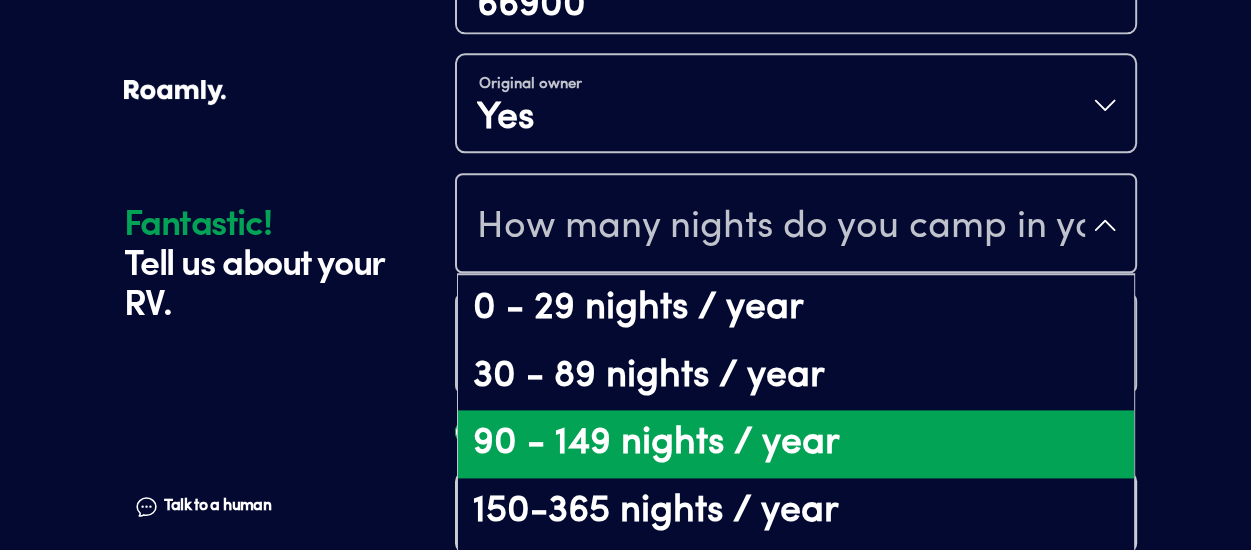 scroll, scrollTop: 40, scrollLeft: 0, axis: vertical 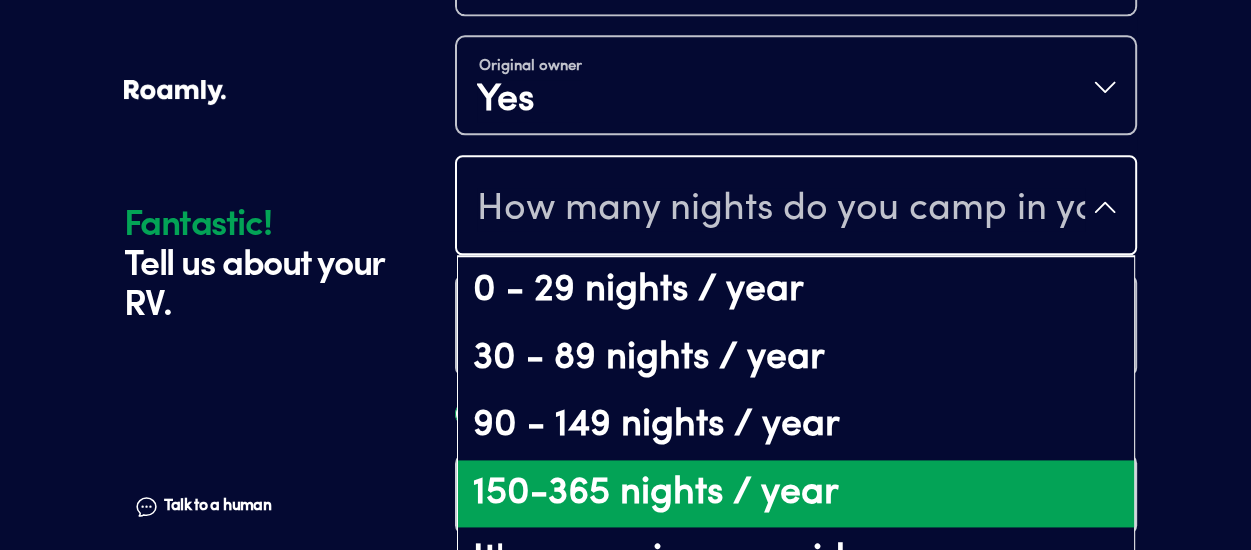 click on "150-365 nights / year" at bounding box center (796, 494) 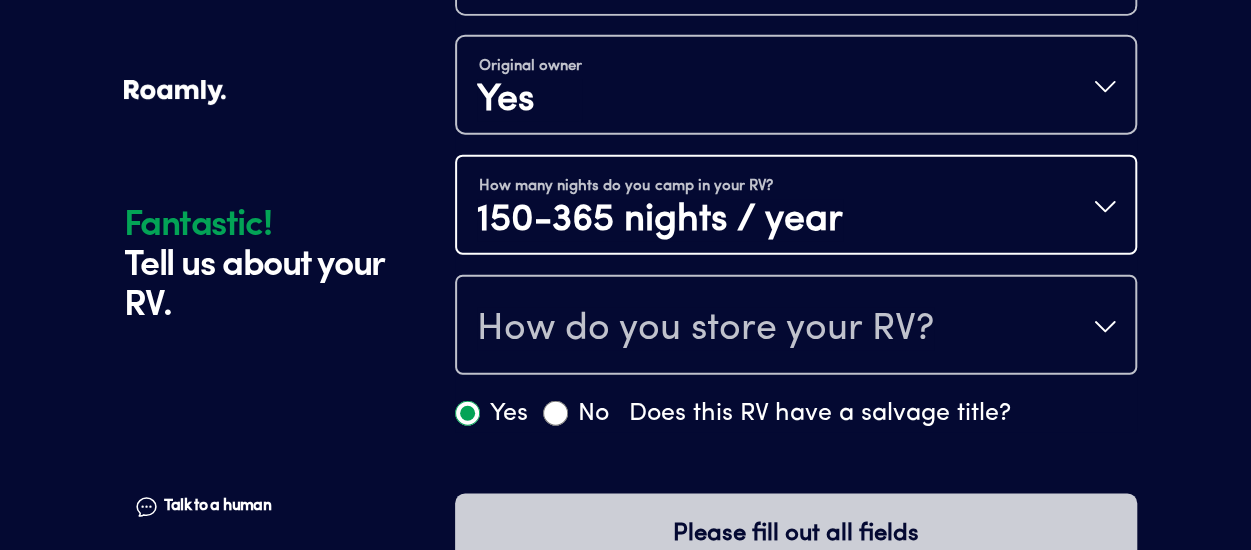 scroll, scrollTop: 0, scrollLeft: 0, axis: both 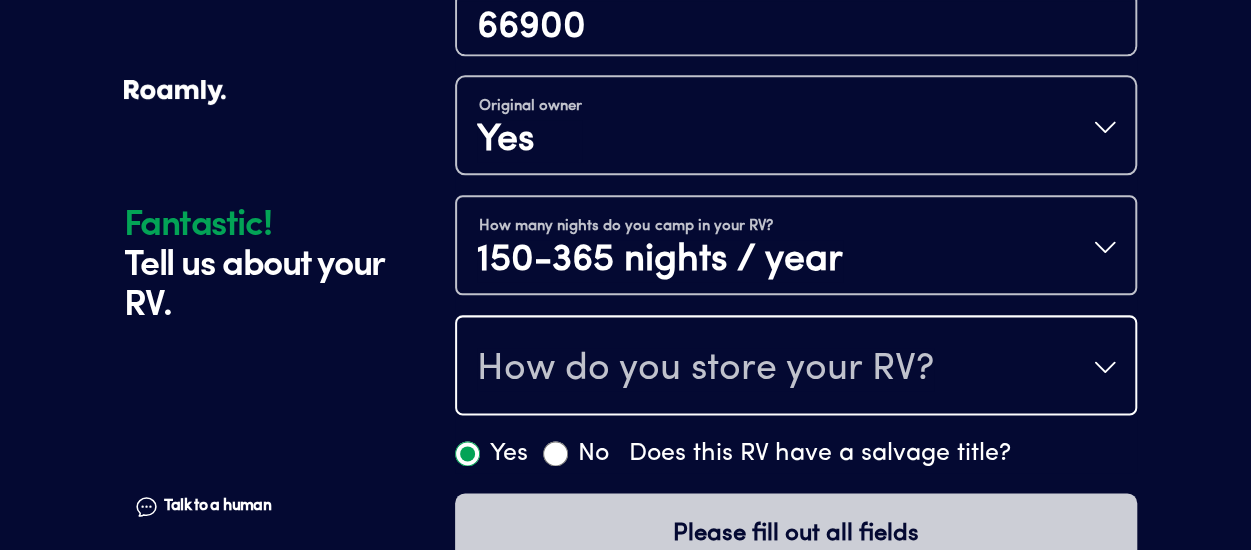 click on "How do you store your RV?" at bounding box center (705, 369) 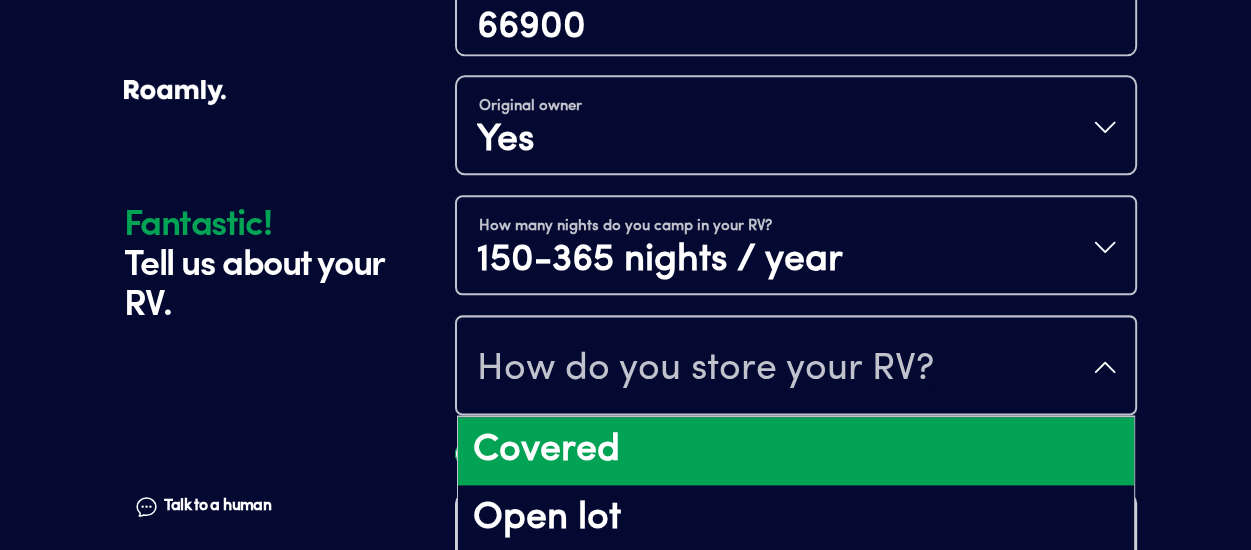 scroll, scrollTop: 25, scrollLeft: 0, axis: vertical 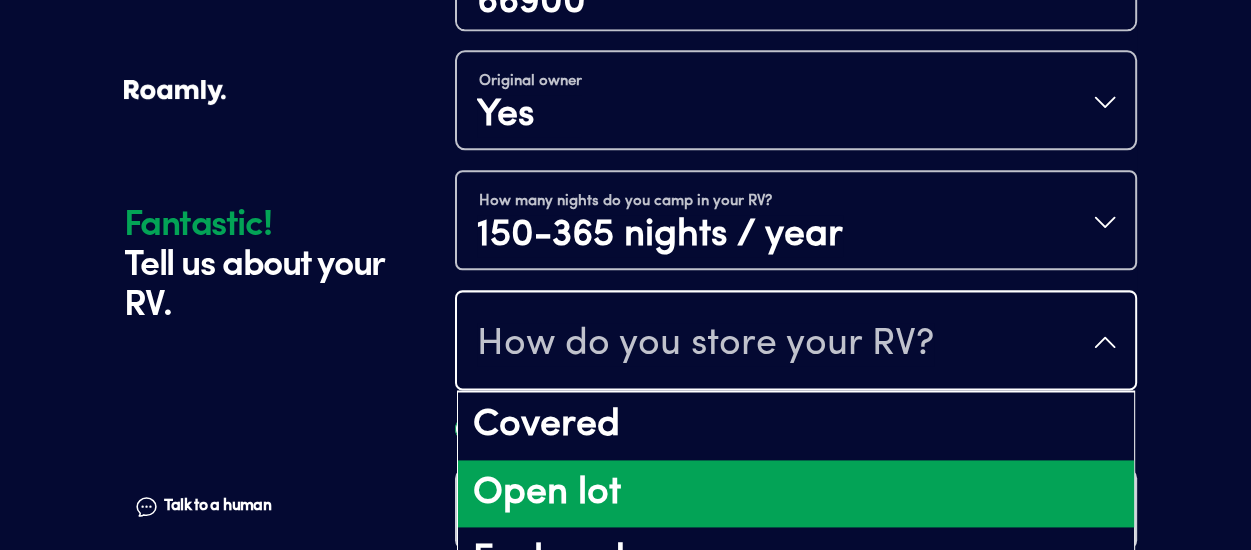 click on "Open lot" at bounding box center (796, 494) 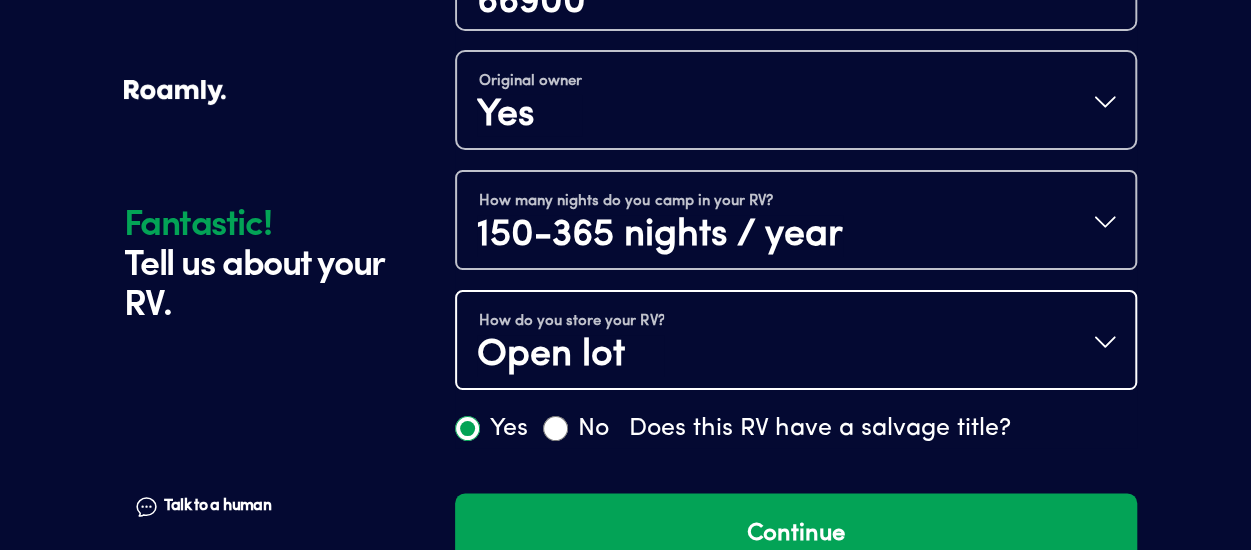 scroll, scrollTop: 0, scrollLeft: 0, axis: both 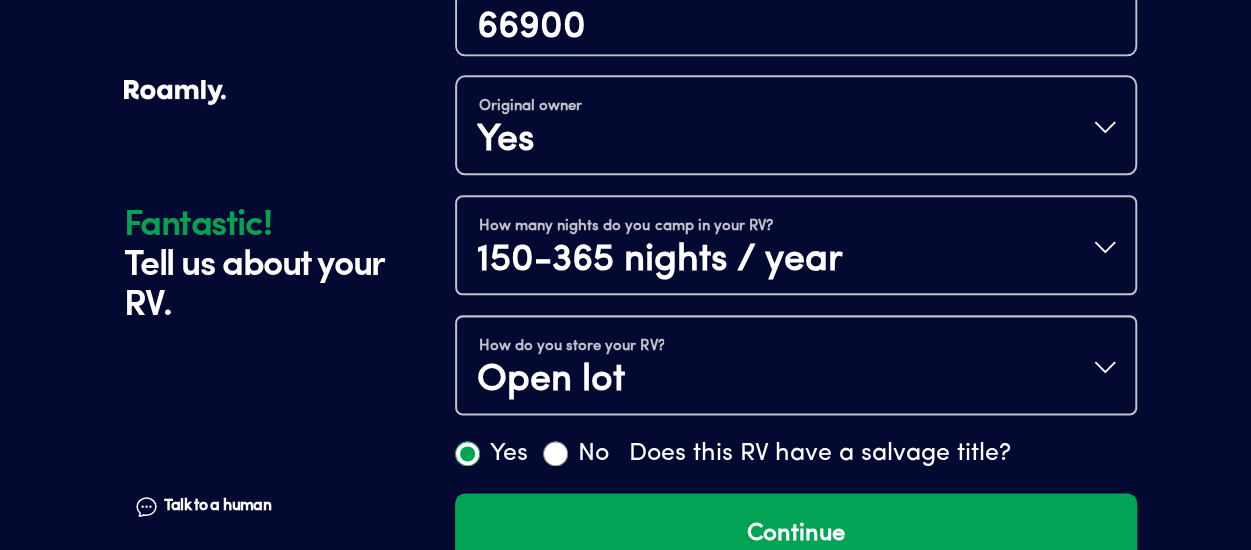 click on "Fantastic! Tell us about your RV. Talk to a human Chat" at bounding box center (284, -243) 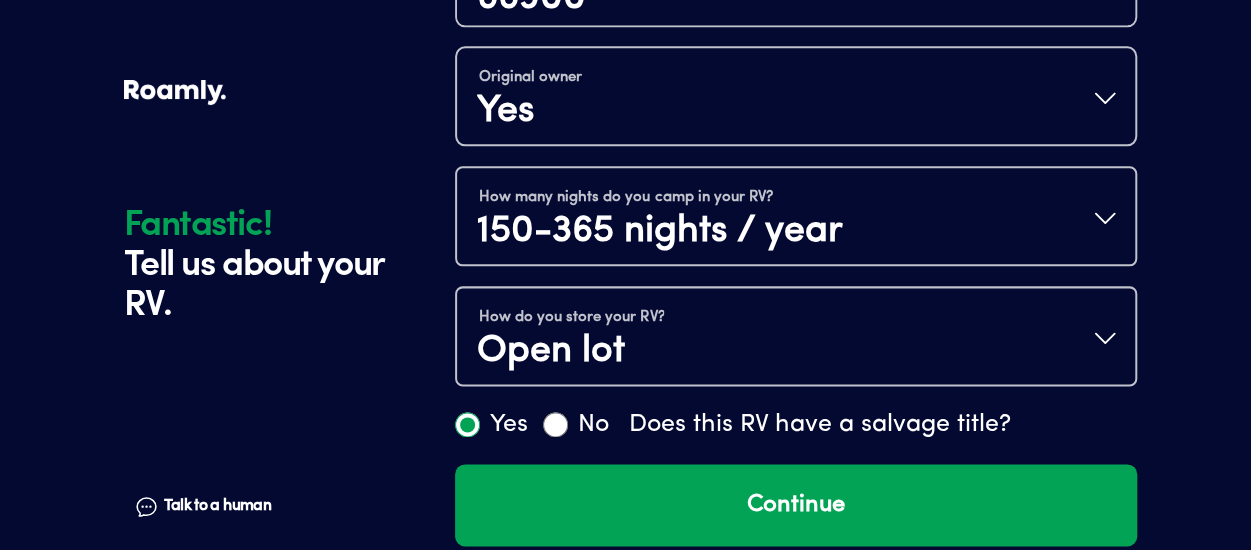 scroll, scrollTop: 1144, scrollLeft: 0, axis: vertical 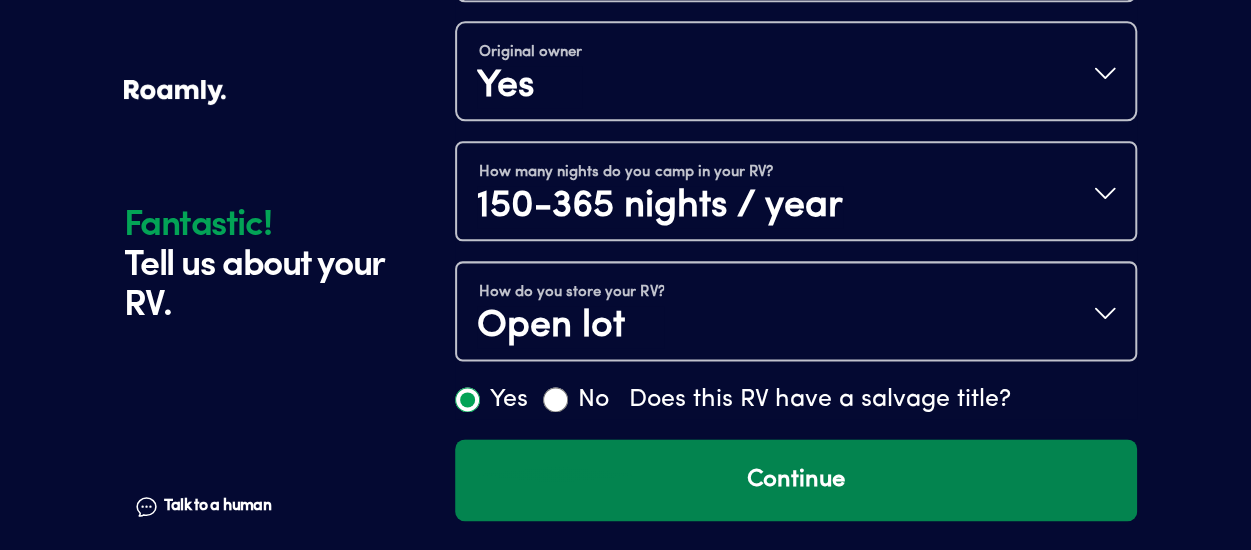 click on "Continue" at bounding box center [796, 480] 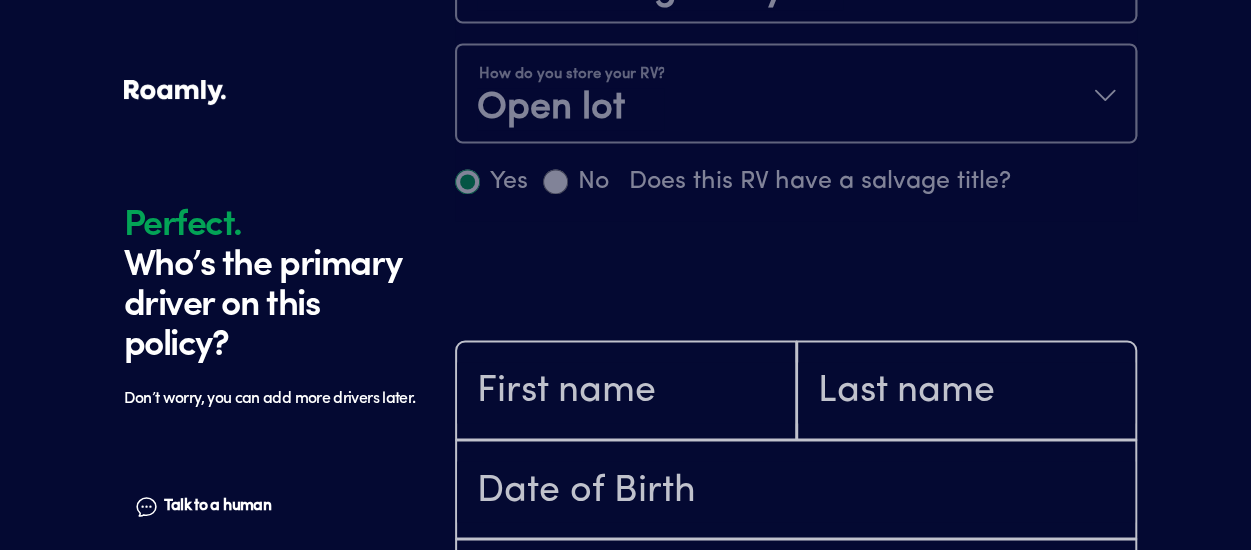 scroll, scrollTop: 1402, scrollLeft: 0, axis: vertical 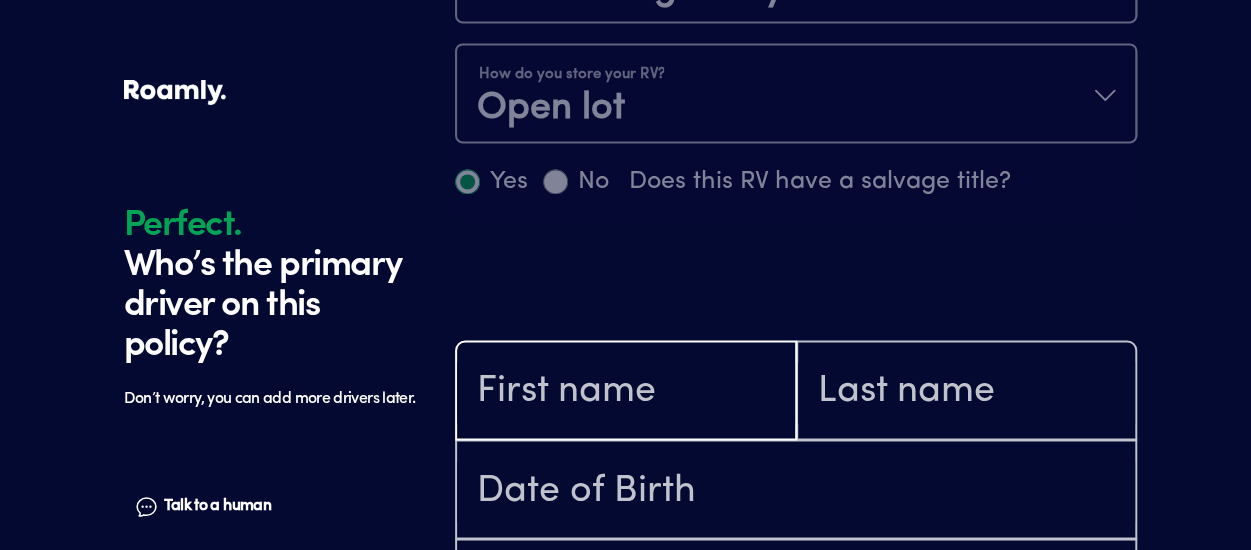 click at bounding box center [626, 392] 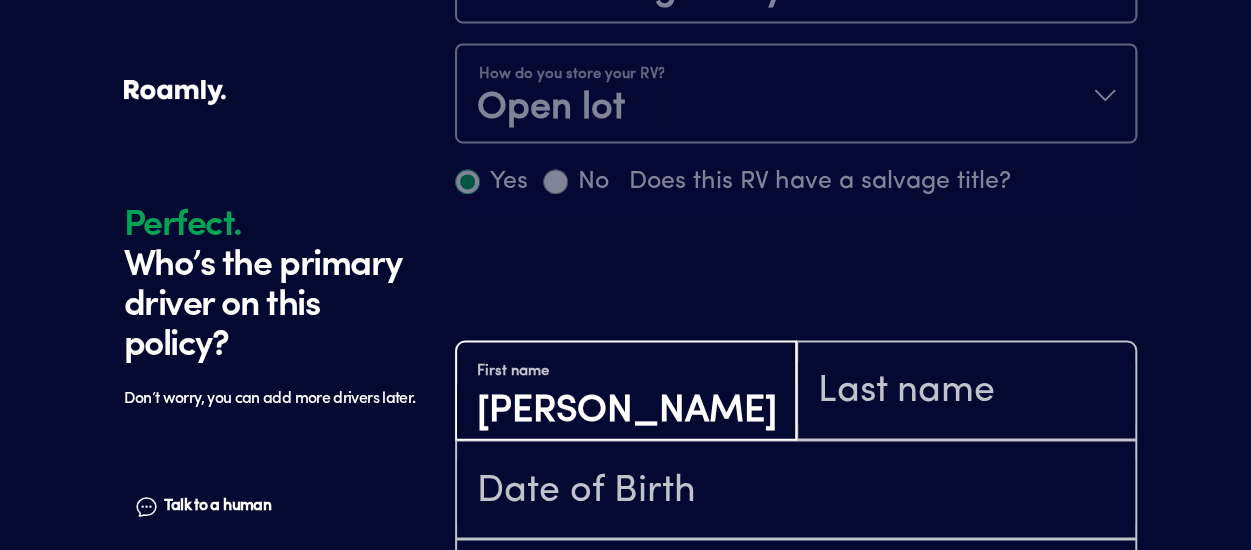 type on "[PERSON_NAME]" 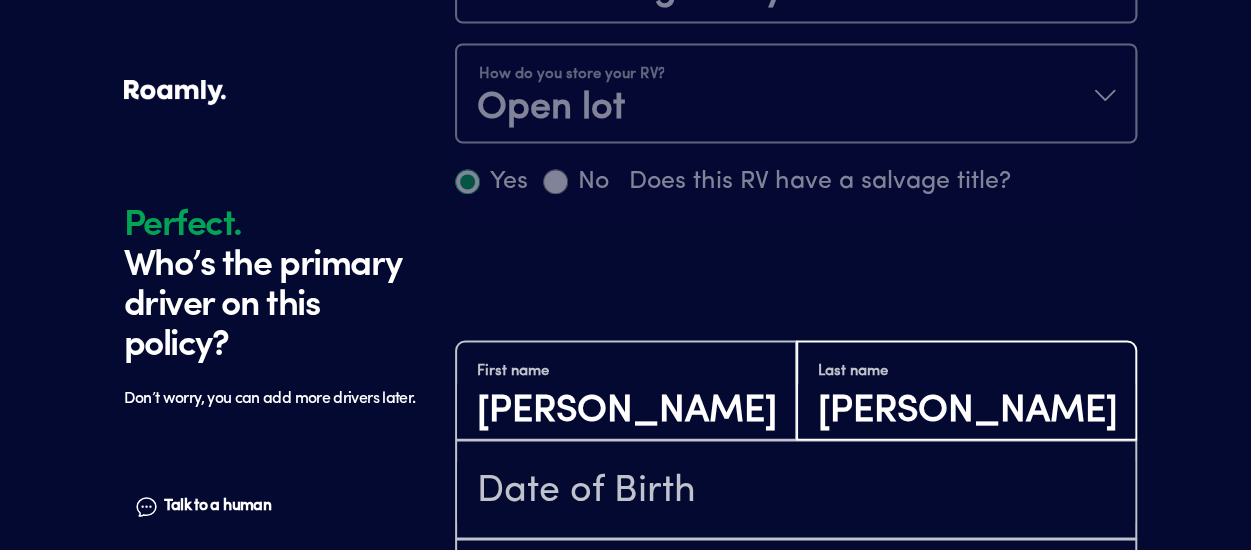 type on "[PERSON_NAME]" 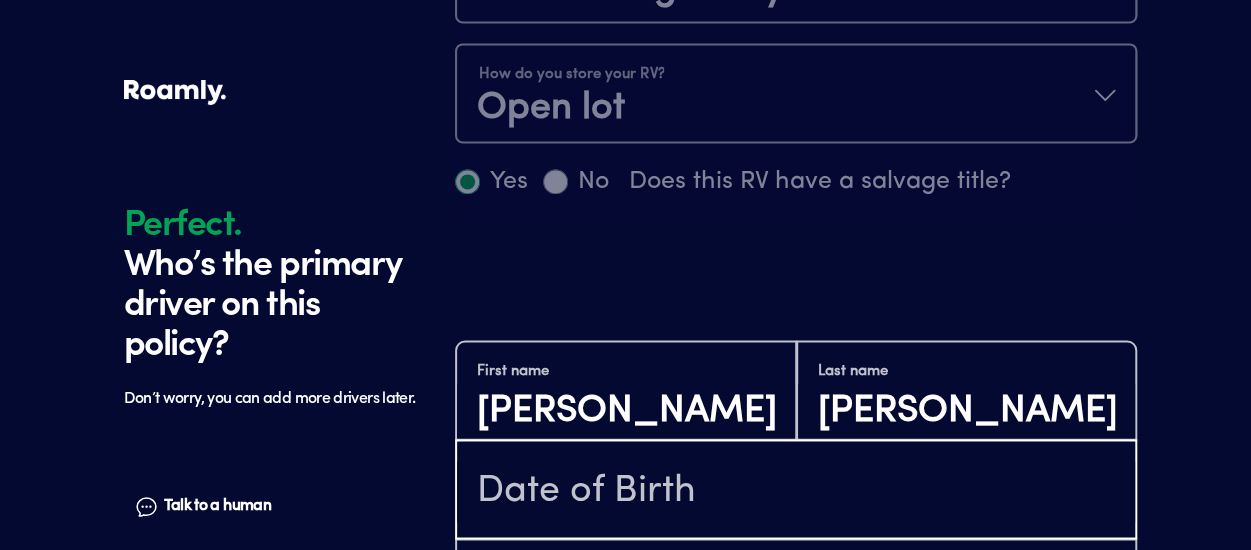 click at bounding box center (796, 491) 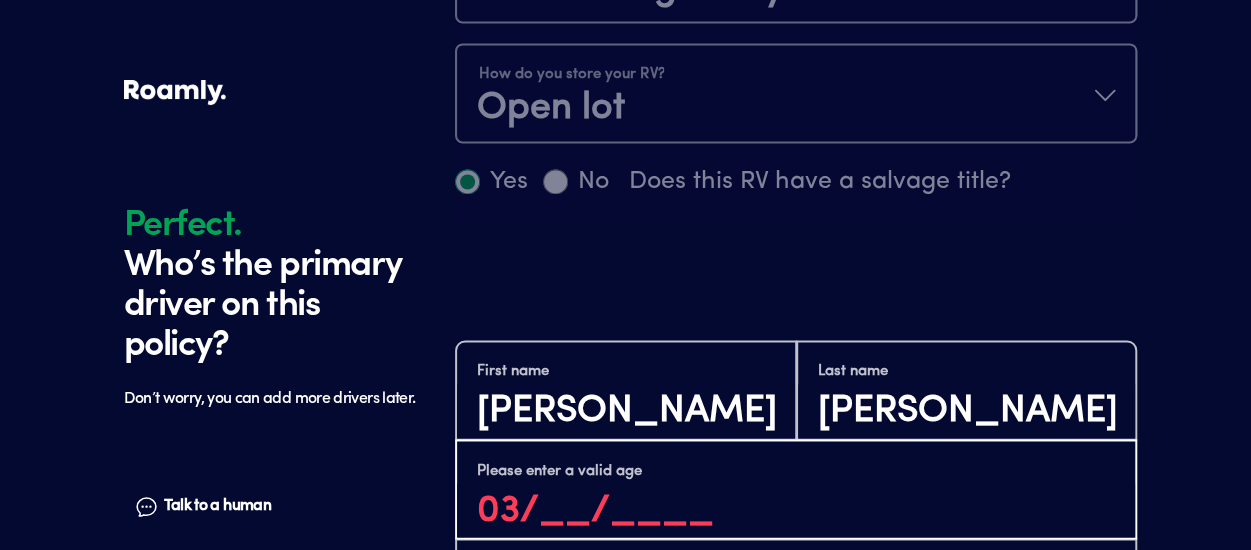 type on "0_/__/____" 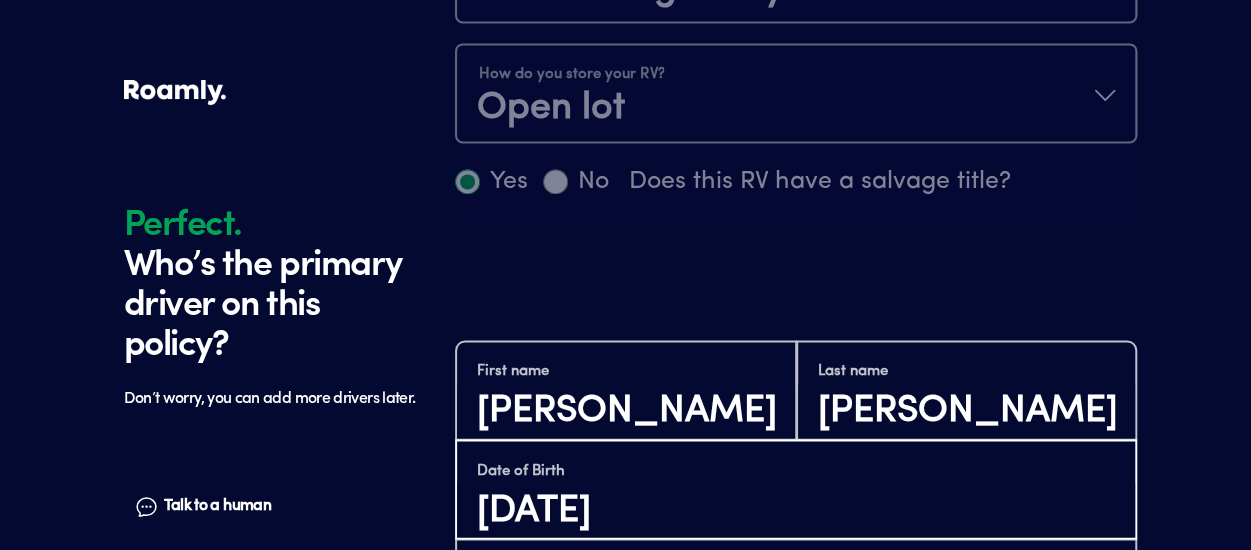 type on "[DATE]" 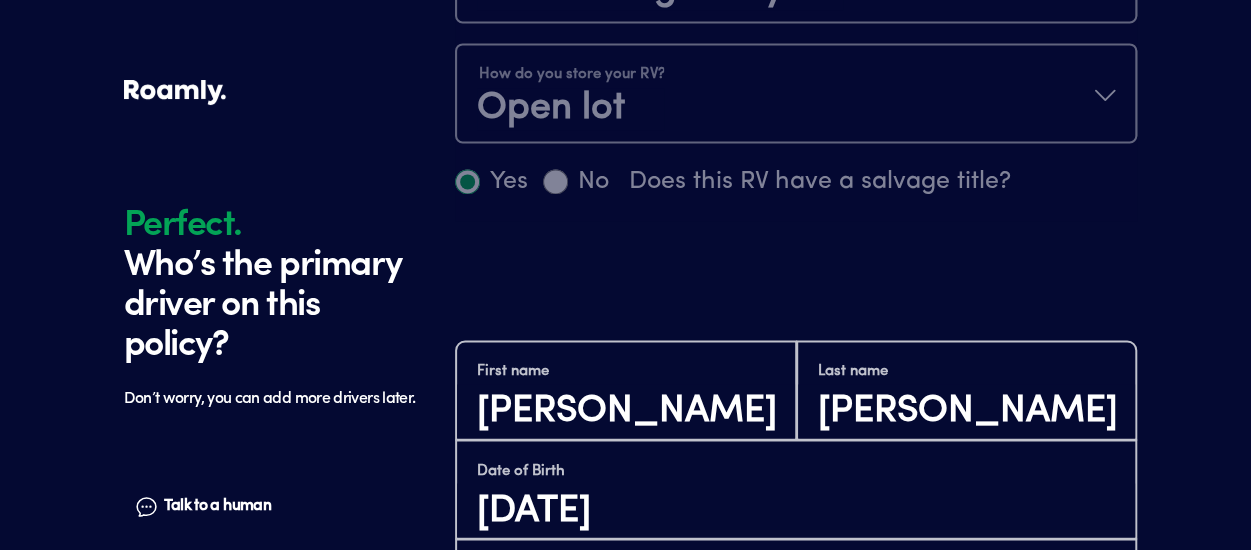 click on "Perfect. Who’s the primary driver on this policy? Don’t worry, you can add more drivers later. Talk to a human Chat 1 2 3 4+ Edit How many RVs or Trailers do you want to cover? Year [DATE] Make impression Model 360MYR Length 43FT Vehicle type Fifth-wheel Actual cash value 66900 Original owner Yes How many nights do you camp in your RV? 150-365 nights / year How do you store your RV? Open lot Yes No Does this RV have a salvage title? Edit Tell us about your RV. Perfect. Who’s the primary driver on this policy? Don’t worry, you can add more drivers later. Talk to a human Chat First name [PERSON_NAME] Last name [PERSON_NAME] Date of Birth [DEMOGRAPHIC_DATA] By entering your phone number, you give a licensed Roamly agent permission to assist with this quote through recorded call, email or text message. By continuing, you are confirming that you have read our  Information Disclosure . Please fill out all fields" at bounding box center (625, -205) 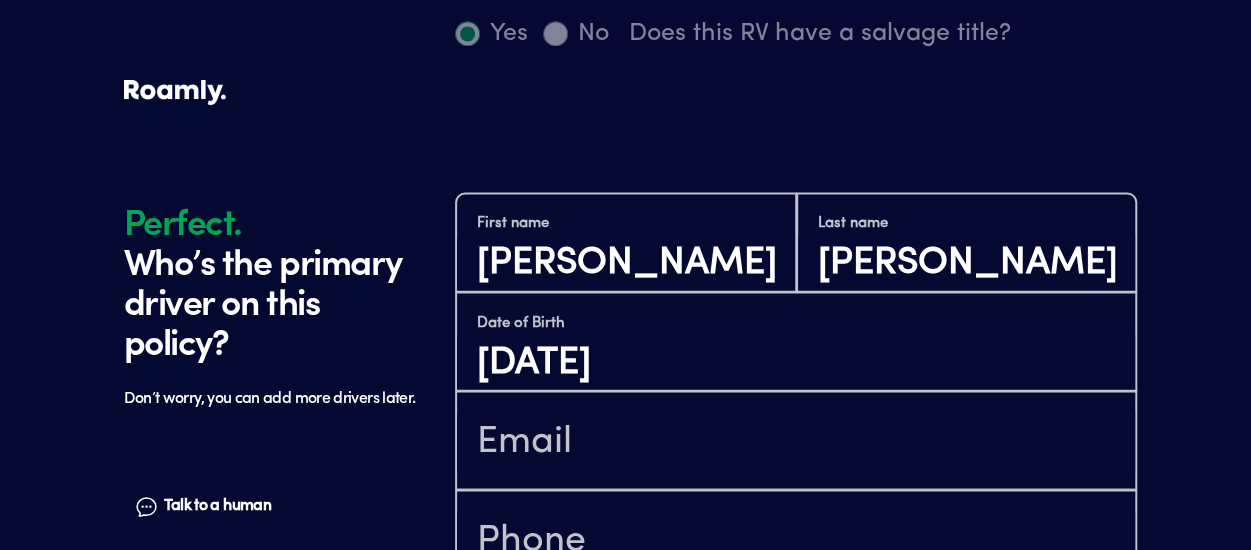 scroll, scrollTop: 1702, scrollLeft: 0, axis: vertical 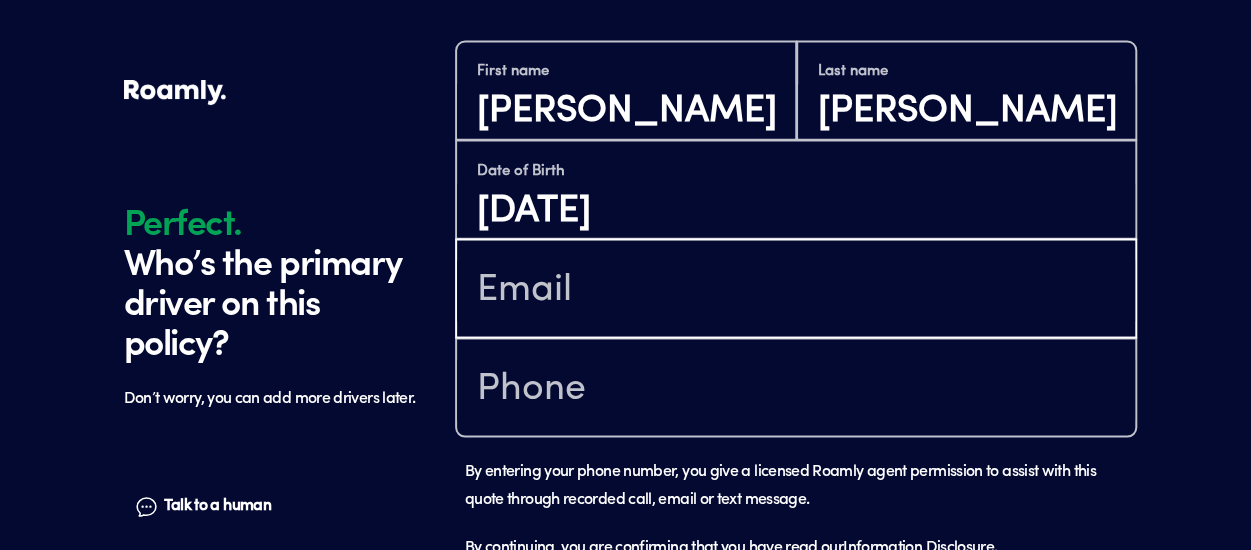 drag, startPoint x: 515, startPoint y: 292, endPoint x: 718, endPoint y: 315, distance: 204.2988 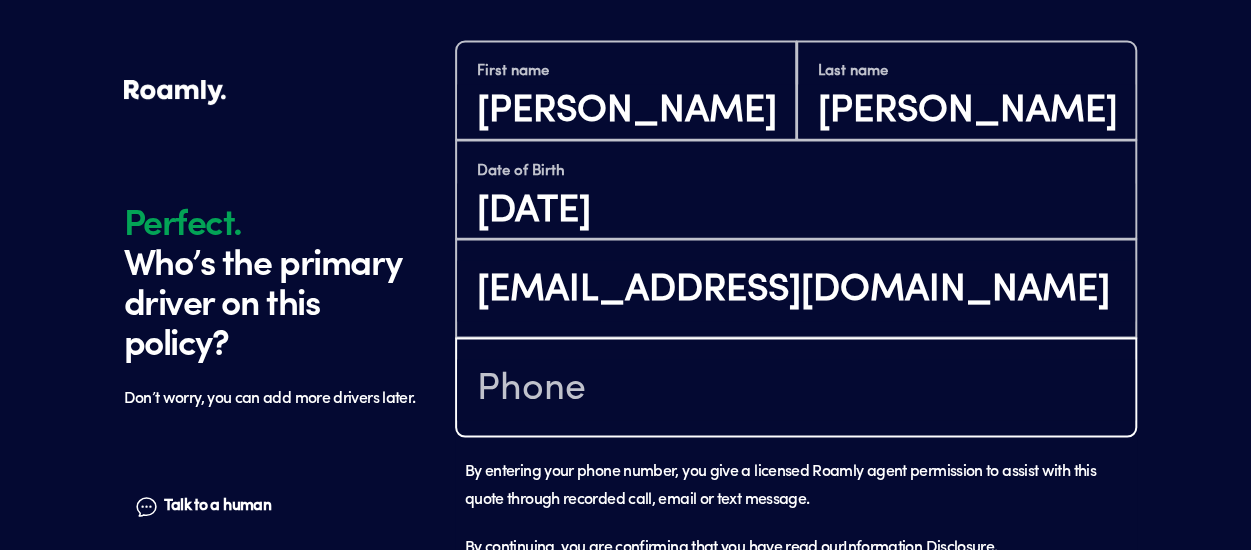 type on "[PHONE_NUMBER]" 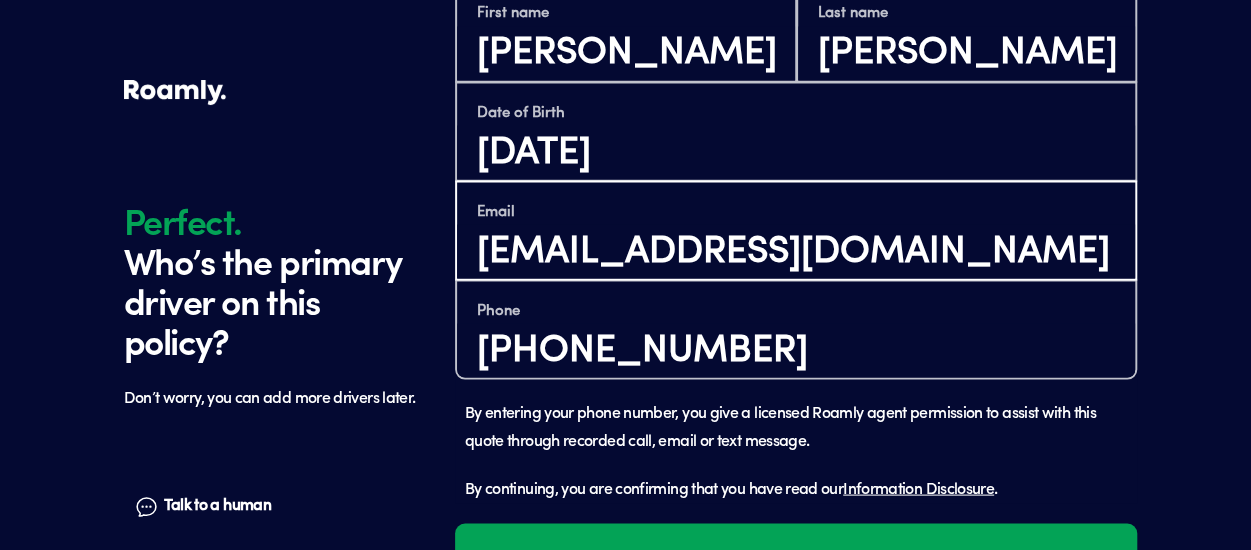 scroll, scrollTop: 1844, scrollLeft: 0, axis: vertical 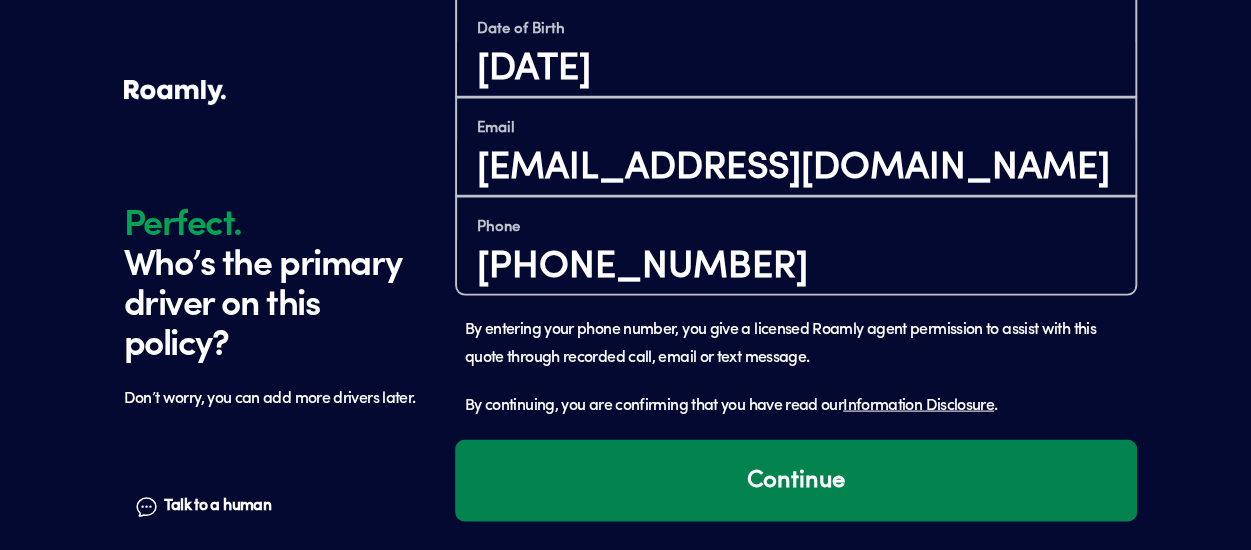 click on "Continue" at bounding box center (796, 480) 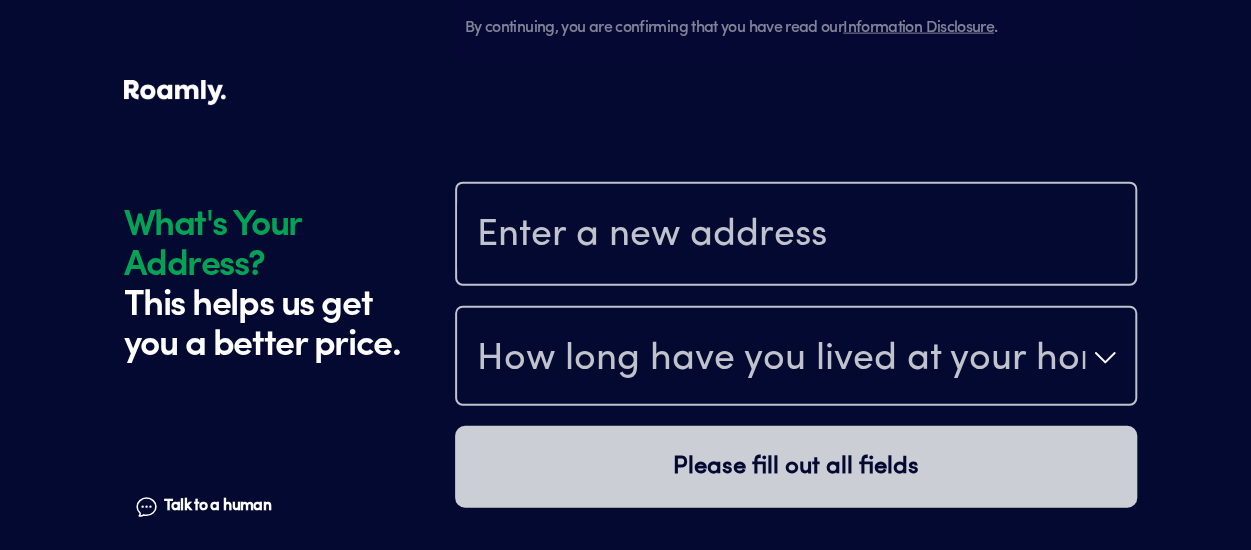 scroll, scrollTop: 2302, scrollLeft: 0, axis: vertical 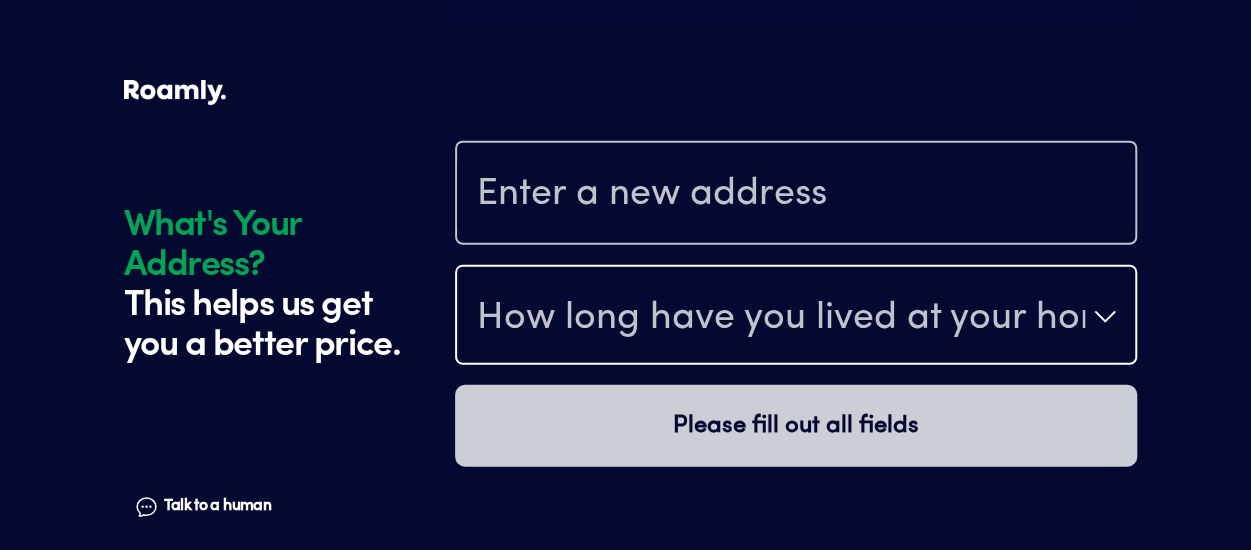 click on "How long have you lived at your home address?" at bounding box center [781, 319] 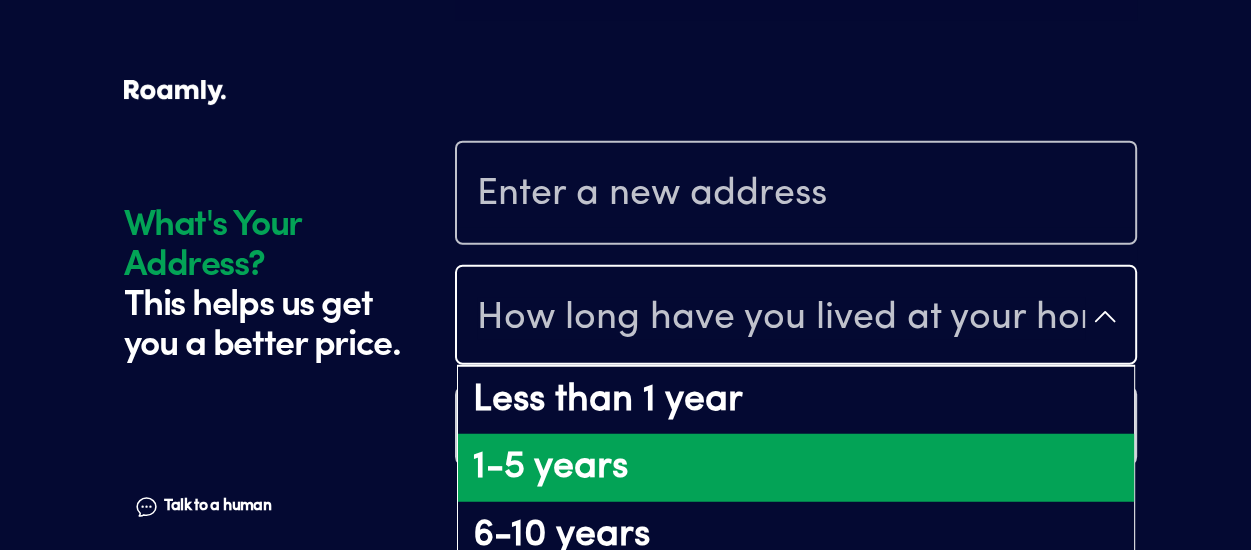 click on "1-5 years" at bounding box center (796, 468) 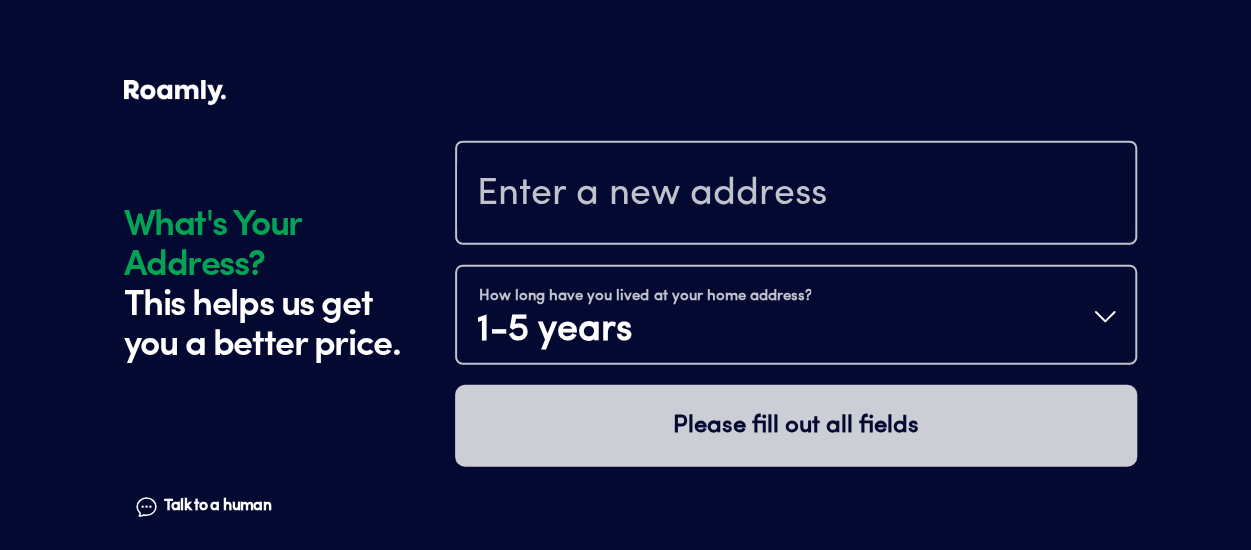 drag, startPoint x: 716, startPoint y: 217, endPoint x: 742, endPoint y: 211, distance: 26.683329 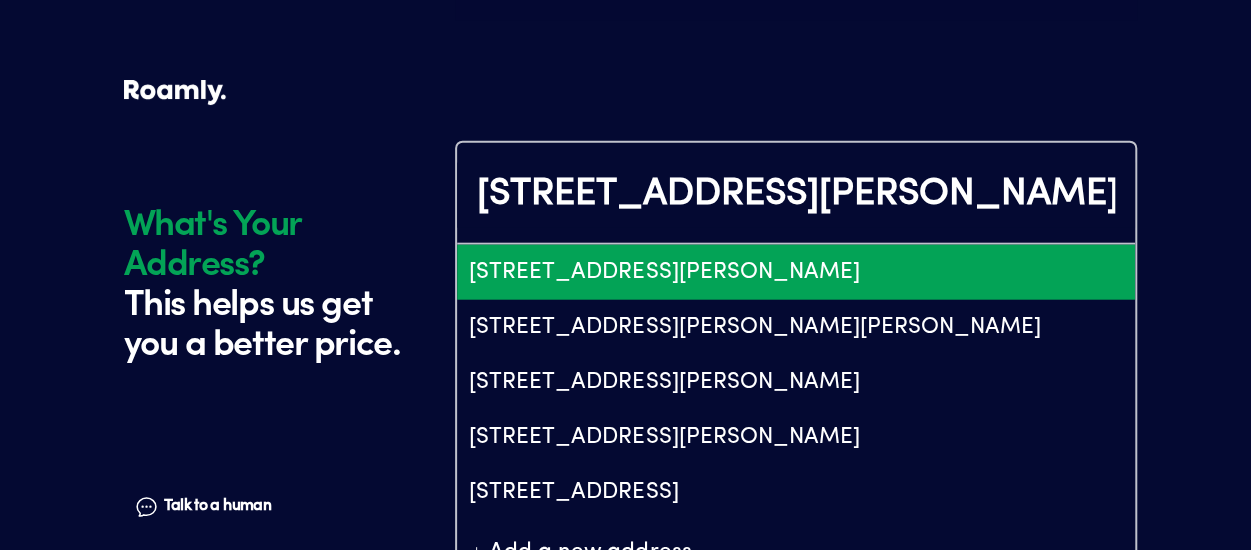 click on "[STREET_ADDRESS][PERSON_NAME]" at bounding box center (796, 272) 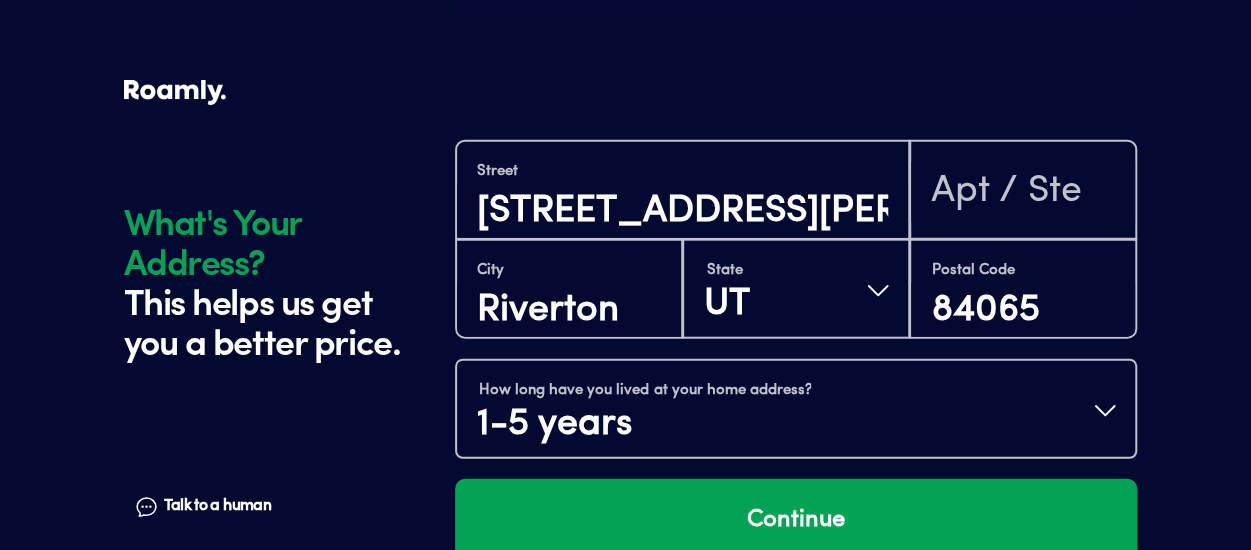 scroll, scrollTop: 2342, scrollLeft: 0, axis: vertical 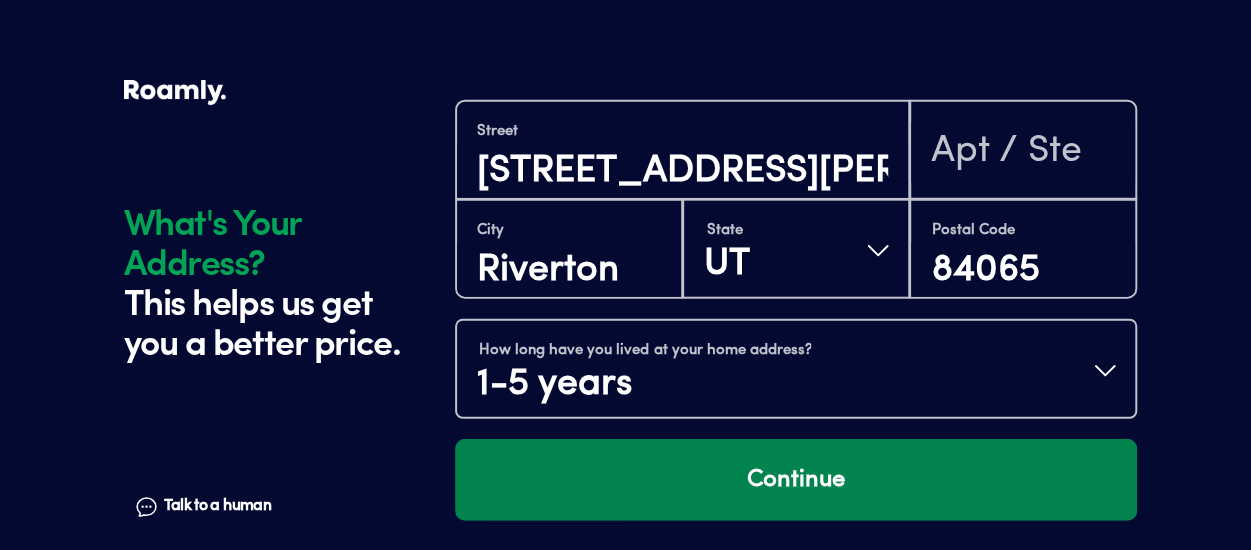 drag, startPoint x: 794, startPoint y: 473, endPoint x: 812, endPoint y: 476, distance: 18.248287 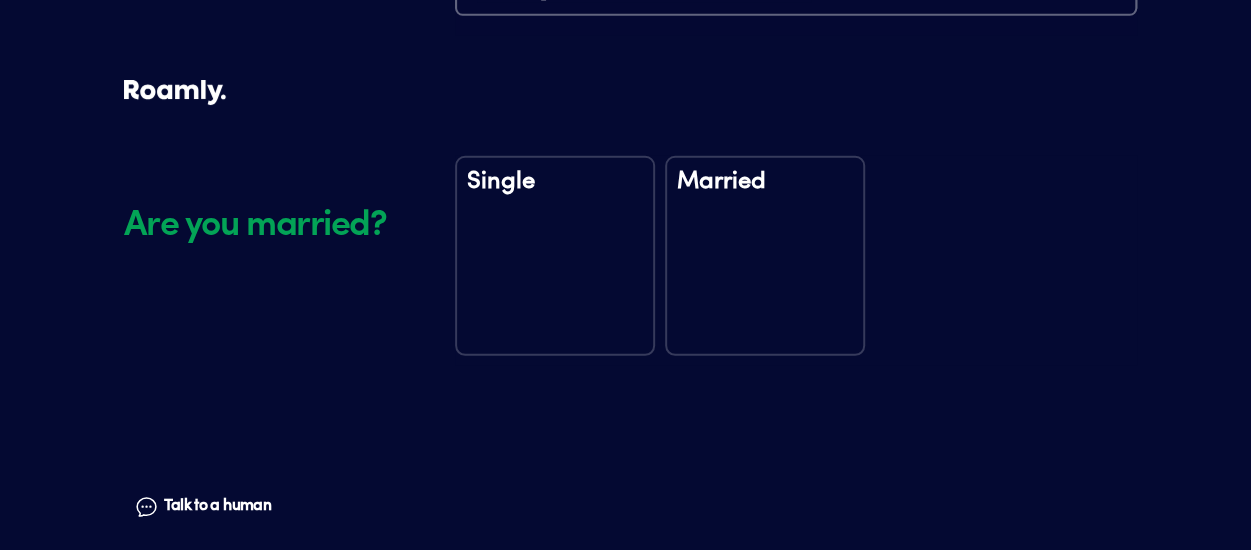 scroll, scrollTop: 2773, scrollLeft: 0, axis: vertical 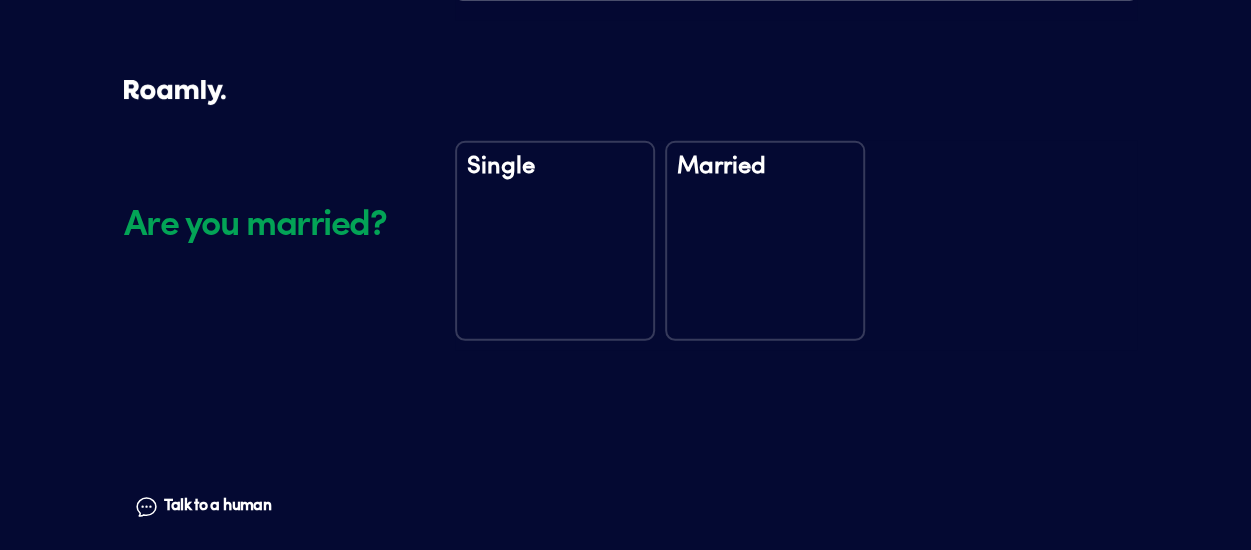 click on "Married" at bounding box center (765, 241) 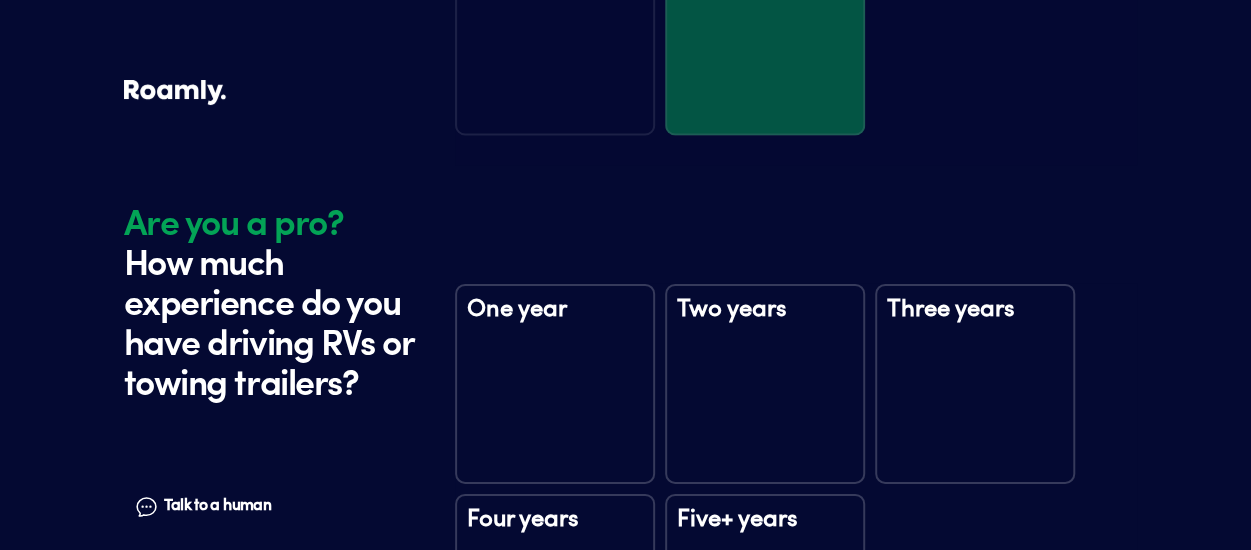 scroll, scrollTop: 3163, scrollLeft: 0, axis: vertical 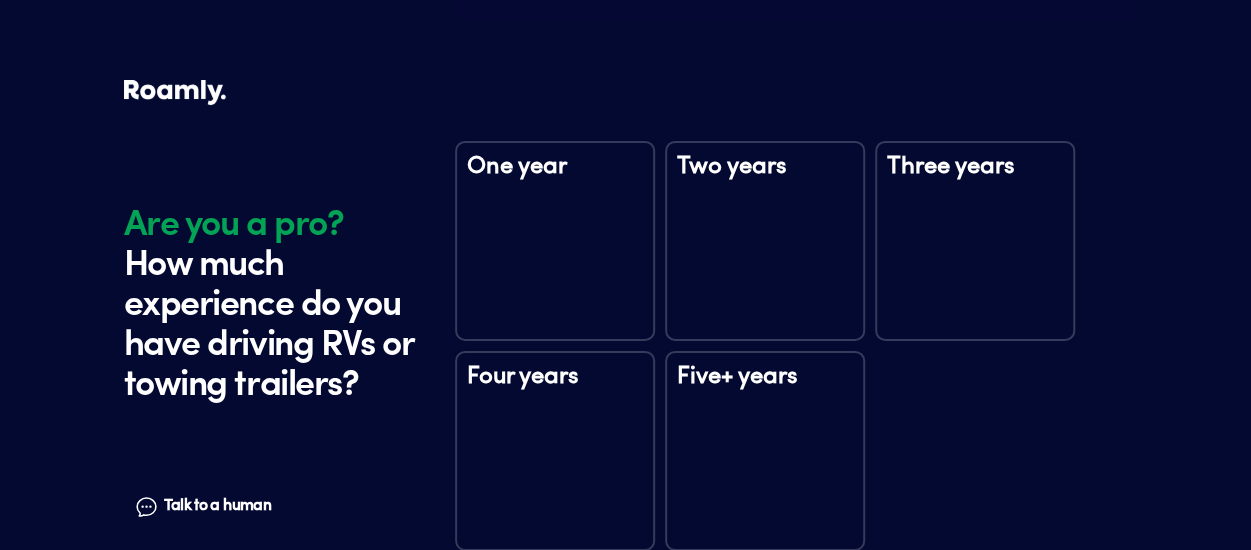 click on "One year" at bounding box center (555, 241) 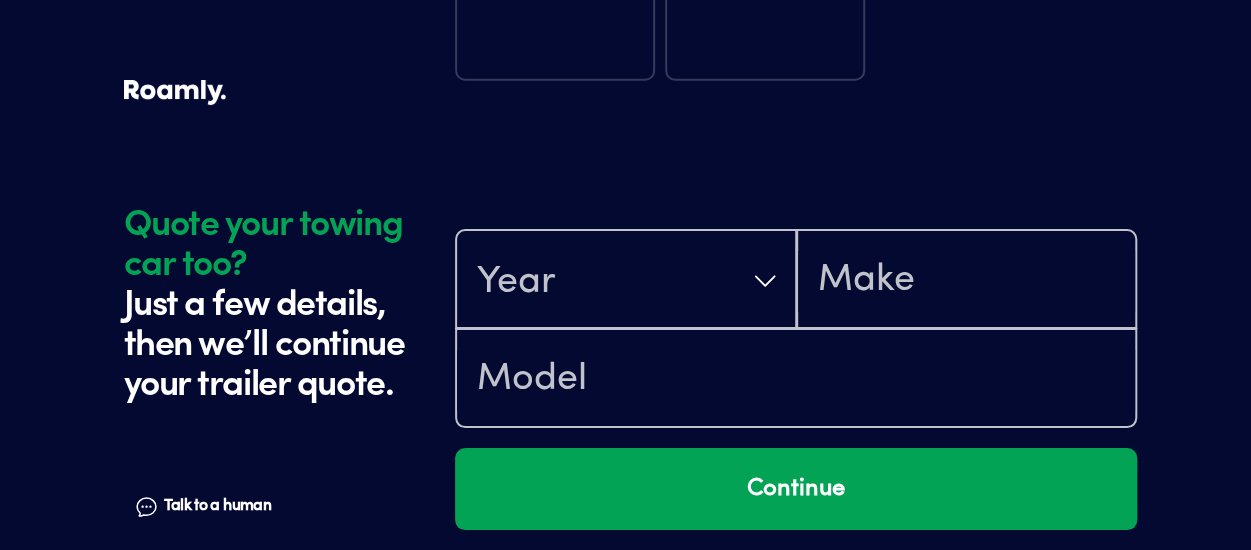 scroll, scrollTop: 3763, scrollLeft: 0, axis: vertical 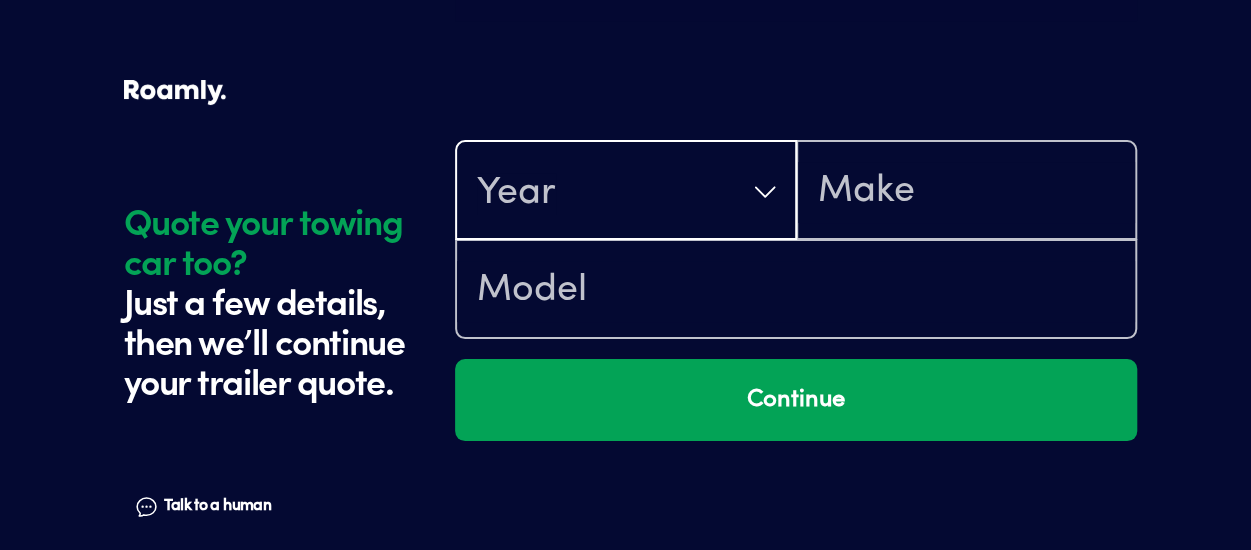 click on "Year" at bounding box center (626, 192) 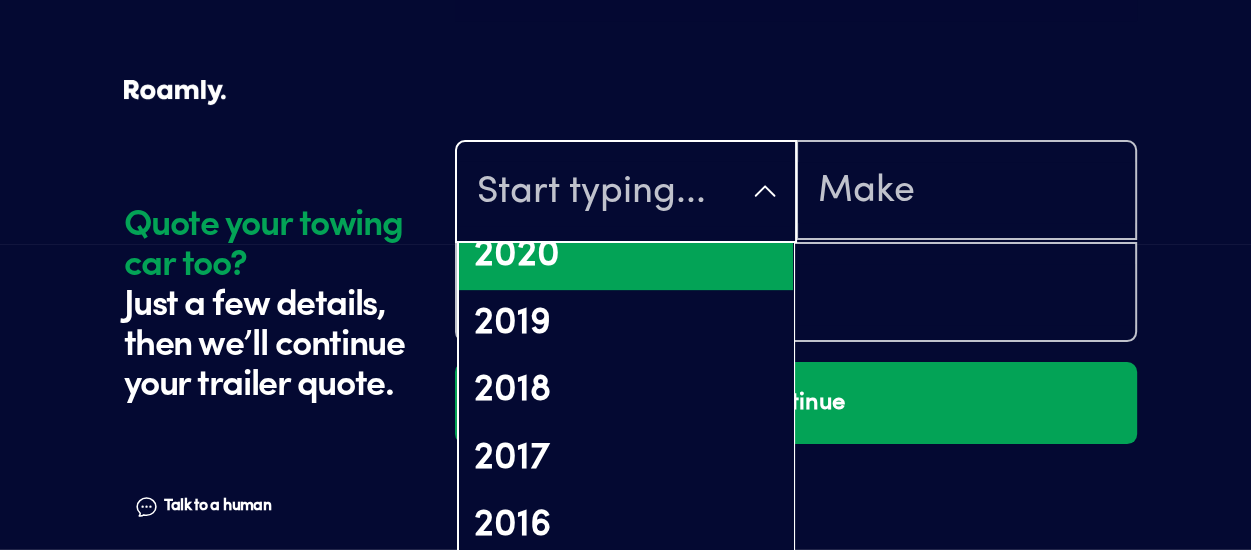 scroll, scrollTop: 500, scrollLeft: 0, axis: vertical 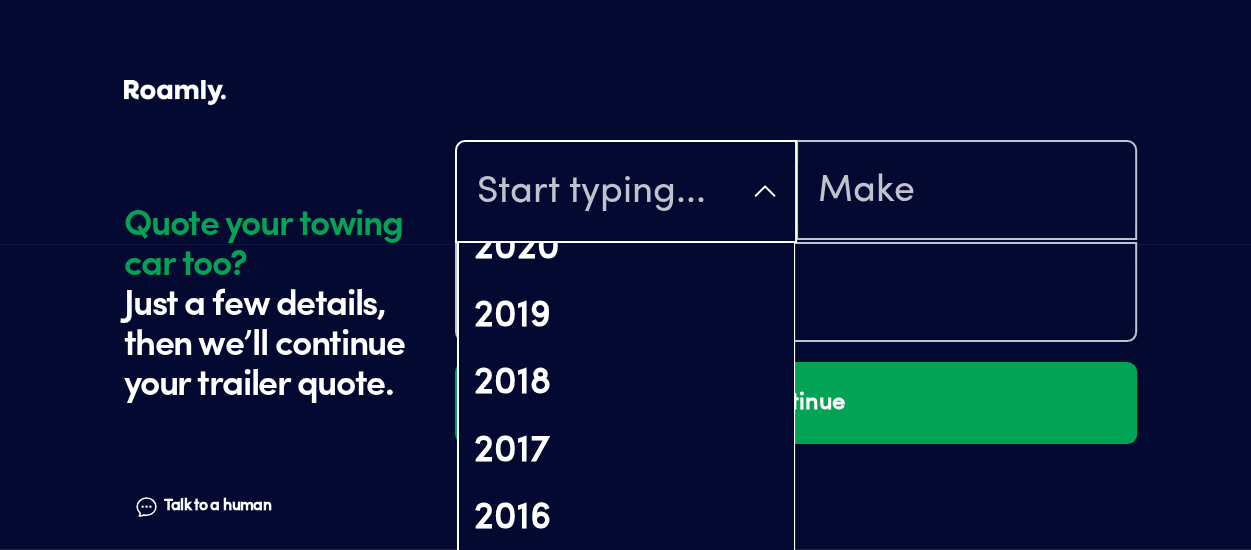 click on "Quote your towing car too? Just a few details, then we’ll continue your trailer quote. Talk to a human Chat" at bounding box center [284, -1596] 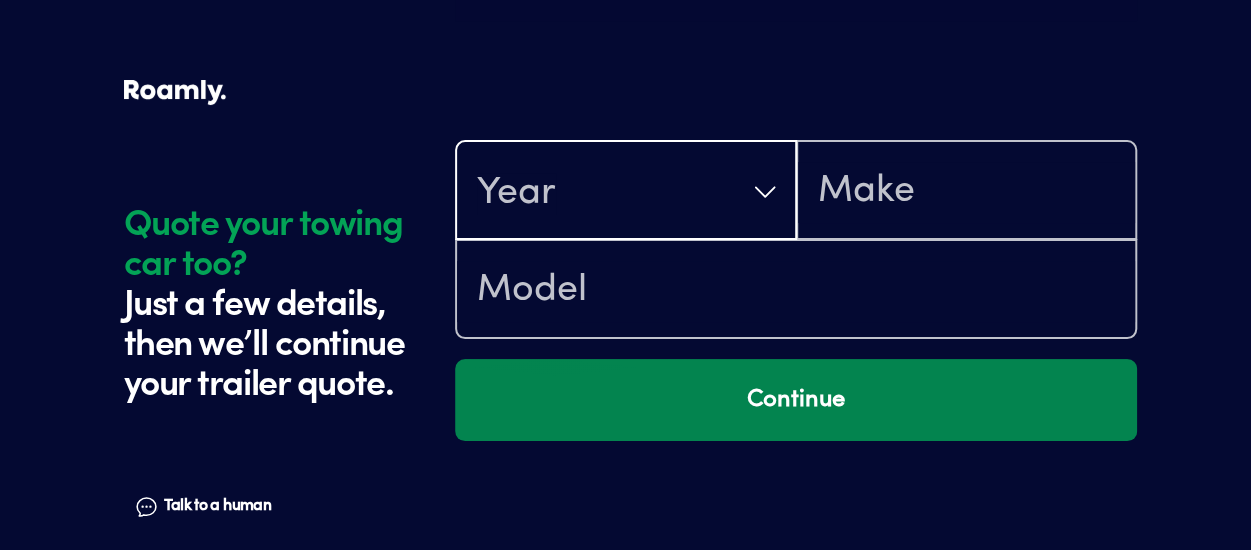 click on "Continue" at bounding box center [796, 400] 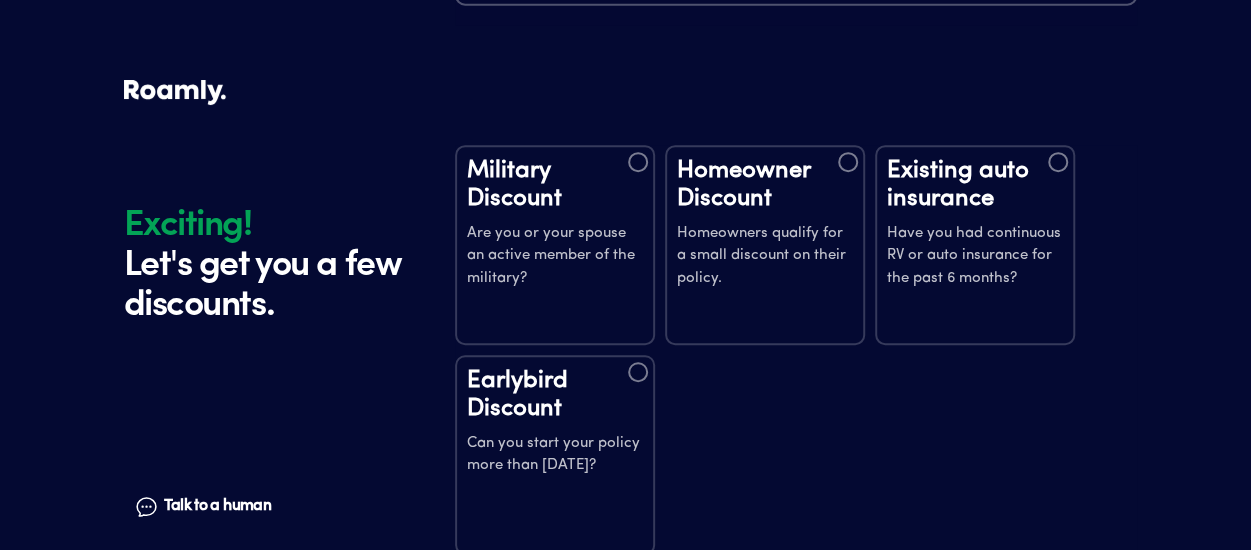 scroll, scrollTop: 4141, scrollLeft: 0, axis: vertical 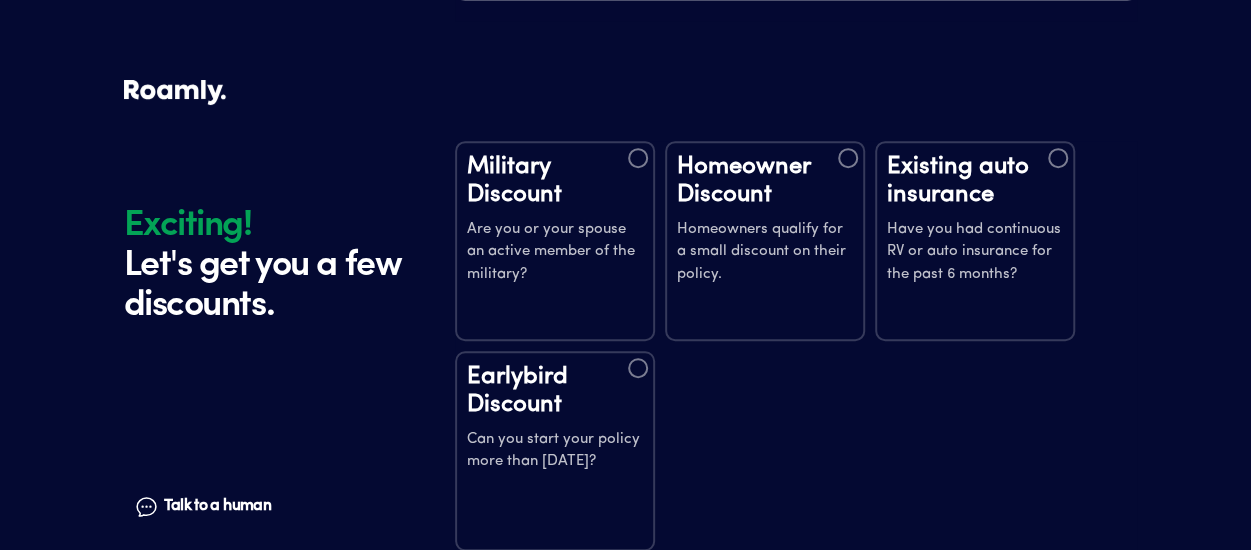 click on "Homeowner Discount" at bounding box center [765, 181] 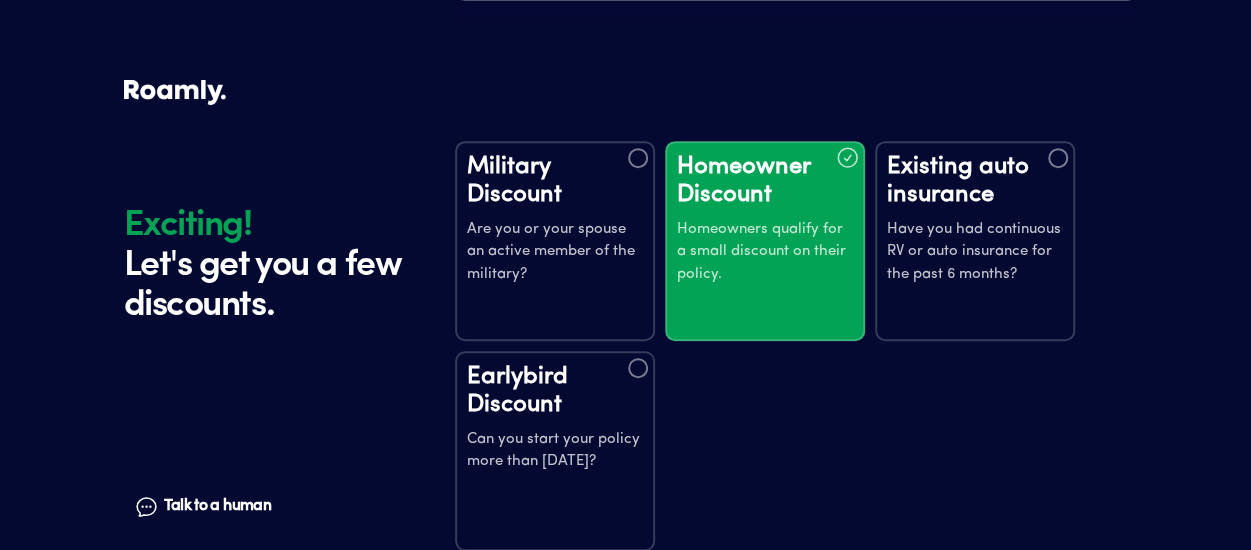 click on "Existing auto insurance" at bounding box center (975, 181) 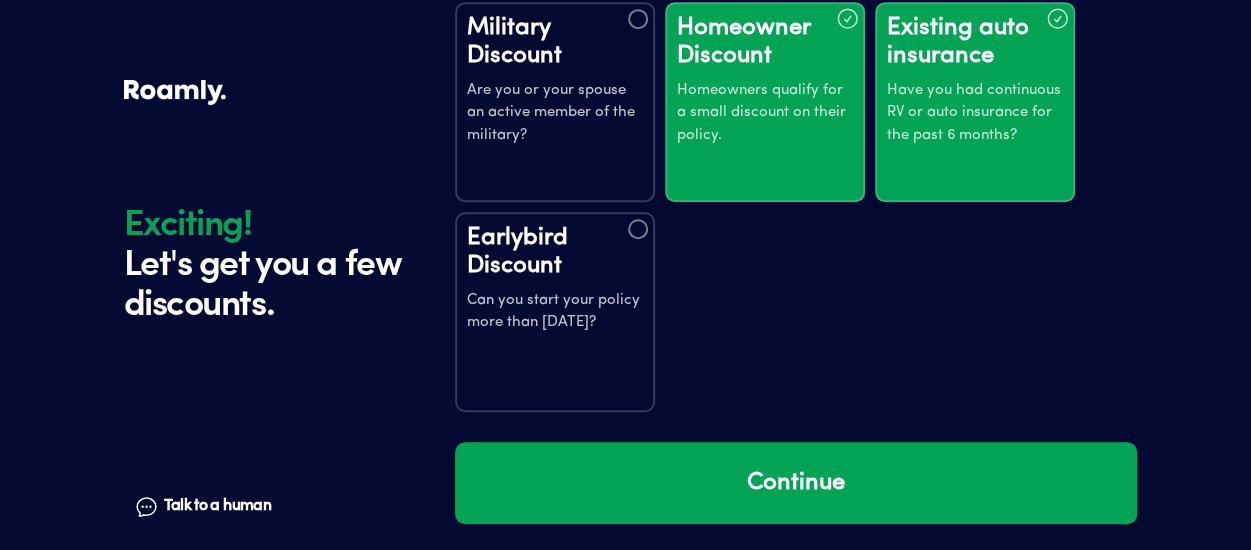 scroll, scrollTop: 4283, scrollLeft: 0, axis: vertical 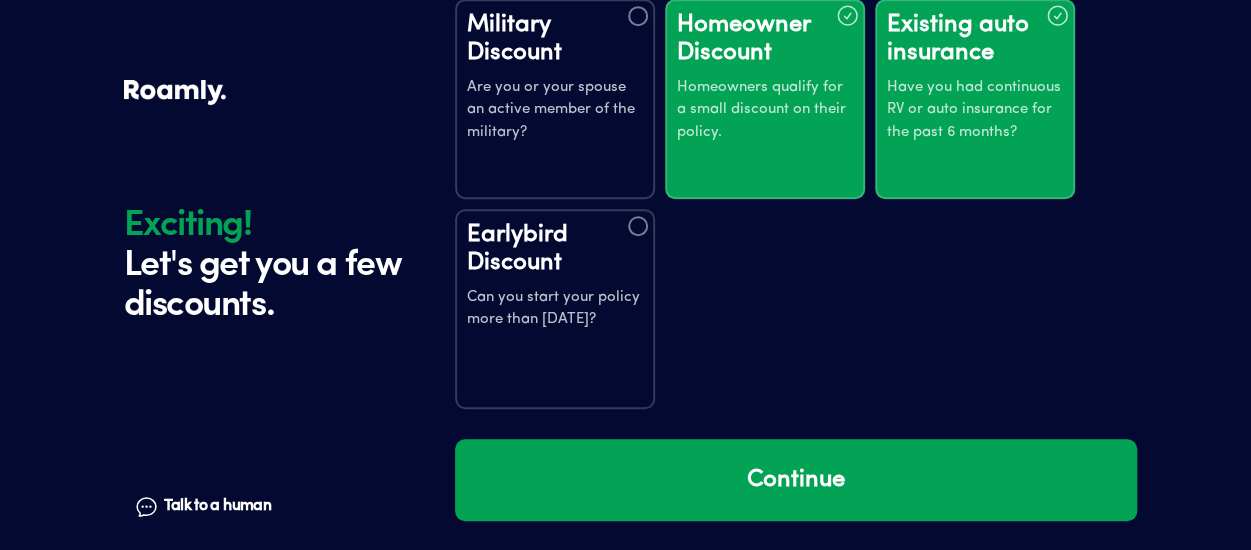 click on "Can you start your policy more than [DATE]?" at bounding box center (555, 309) 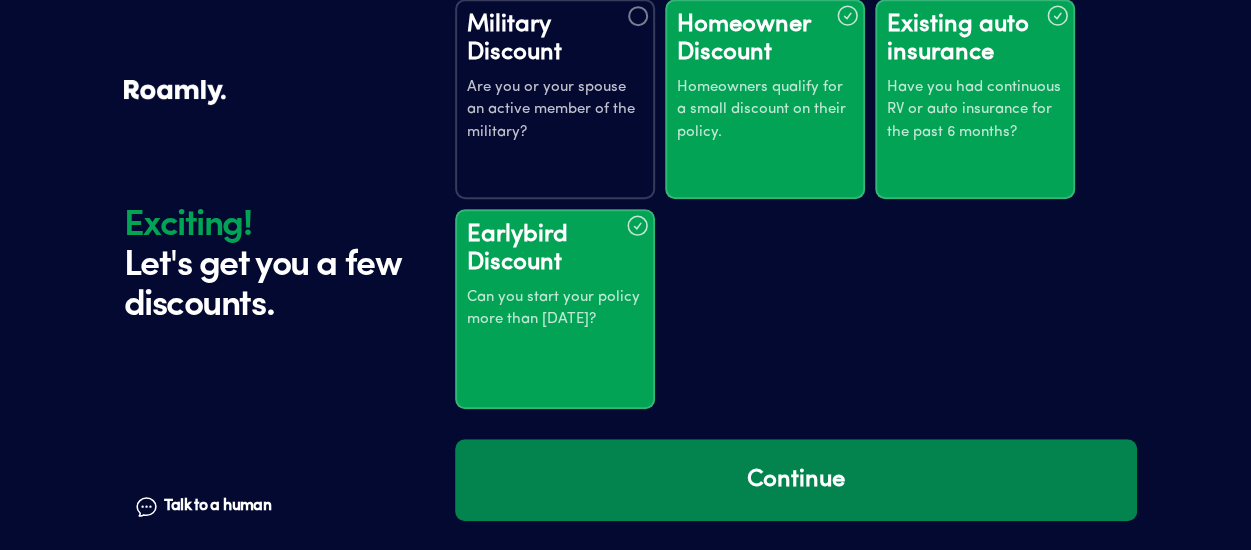 click on "Continue" at bounding box center (796, 480) 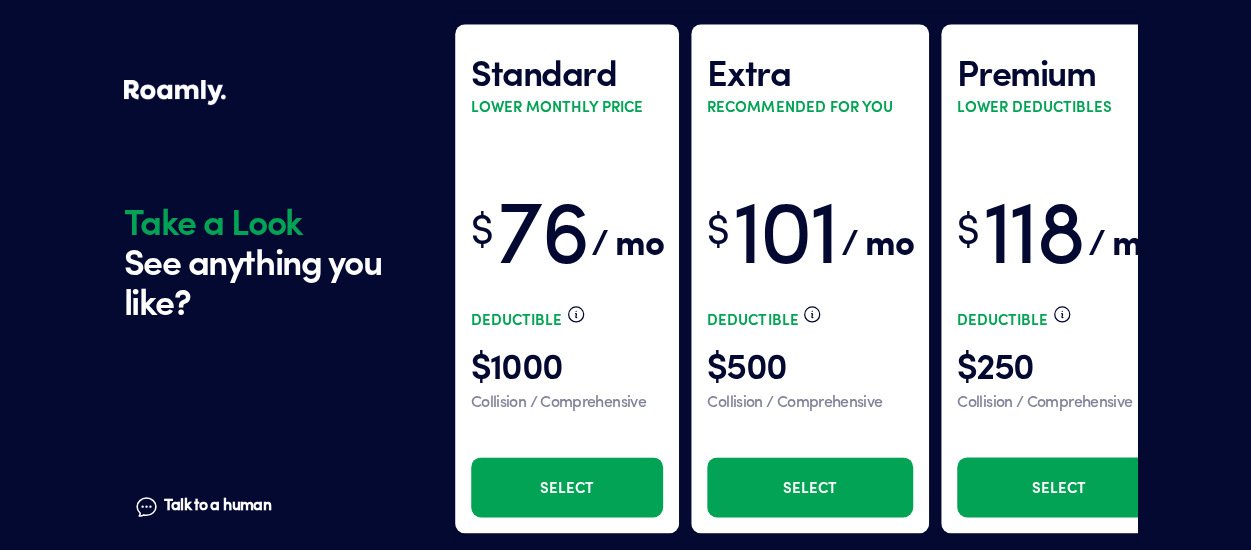 scroll, scrollTop: 4896, scrollLeft: 0, axis: vertical 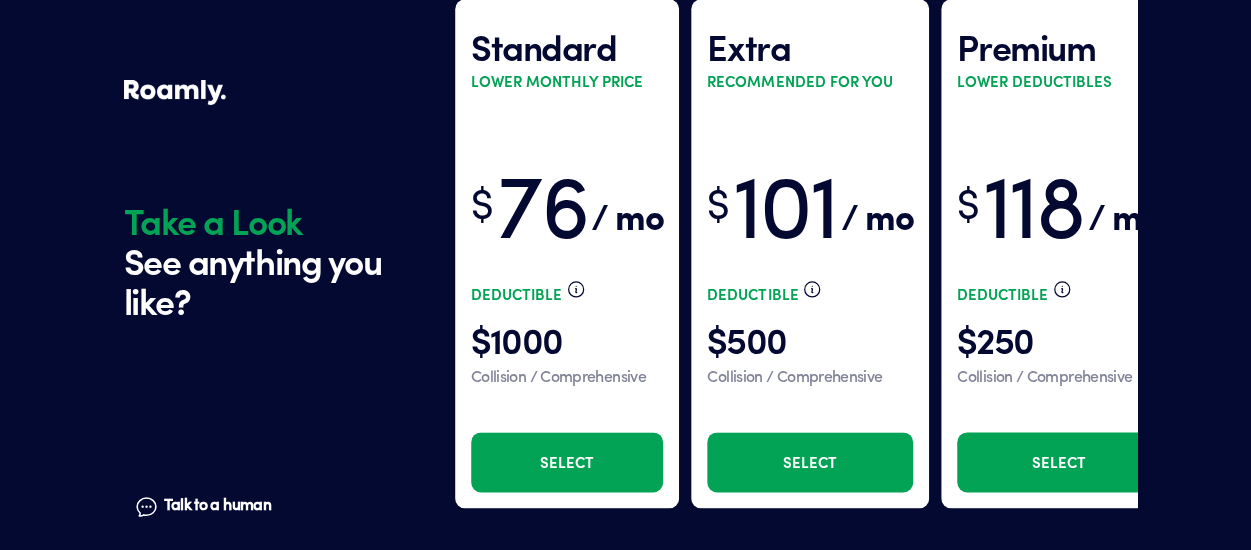 click on "Select" at bounding box center (567, 462) 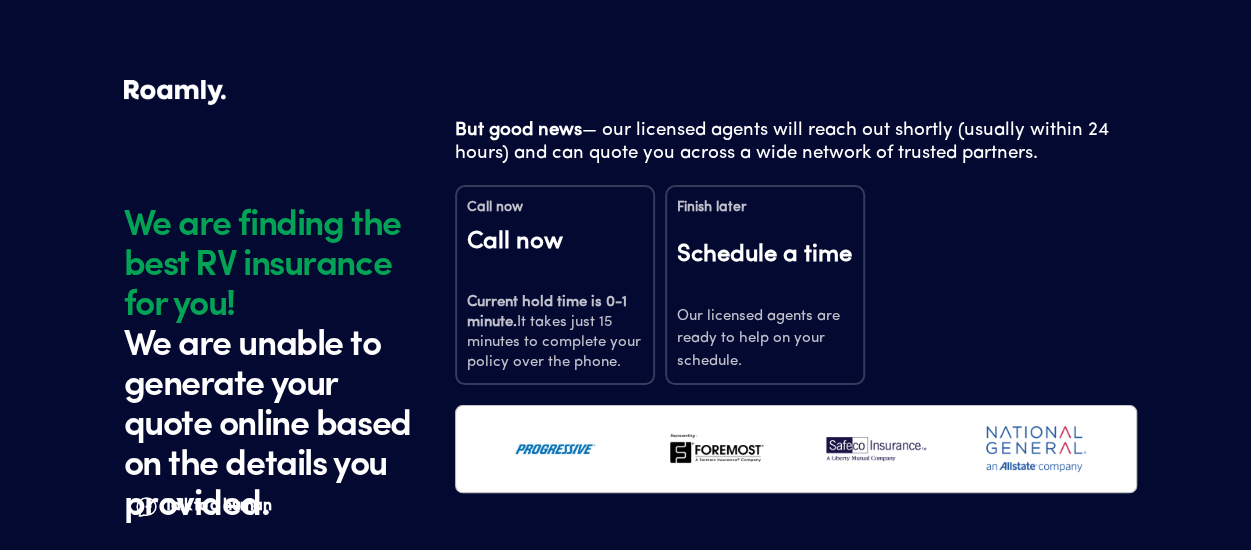scroll, scrollTop: 0, scrollLeft: 0, axis: both 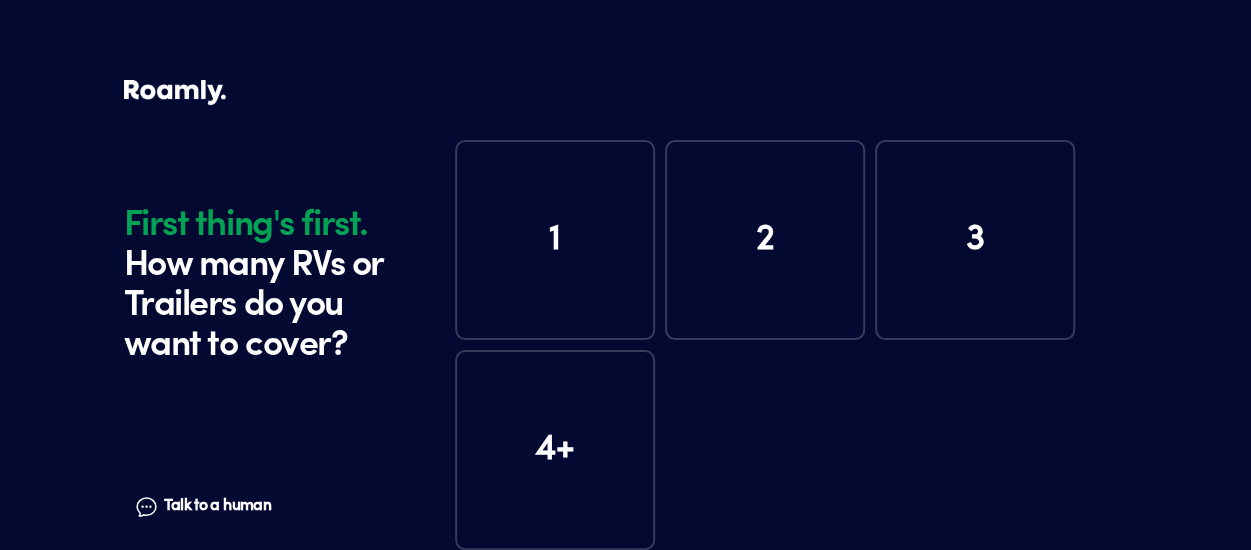 click on "1" at bounding box center (555, 240) 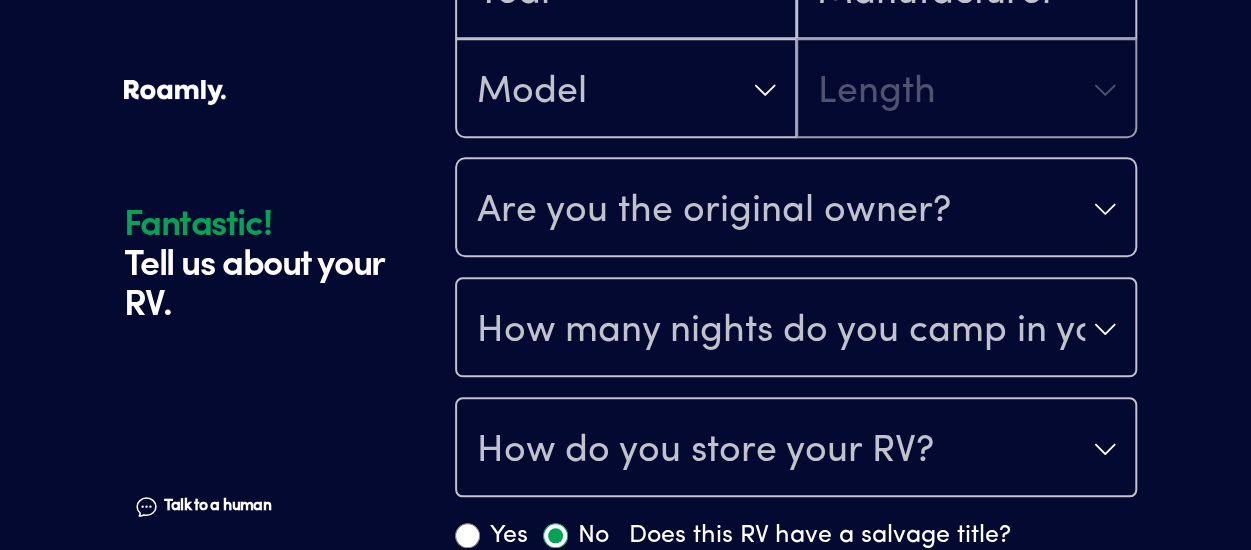 scroll, scrollTop: 926, scrollLeft: 0, axis: vertical 